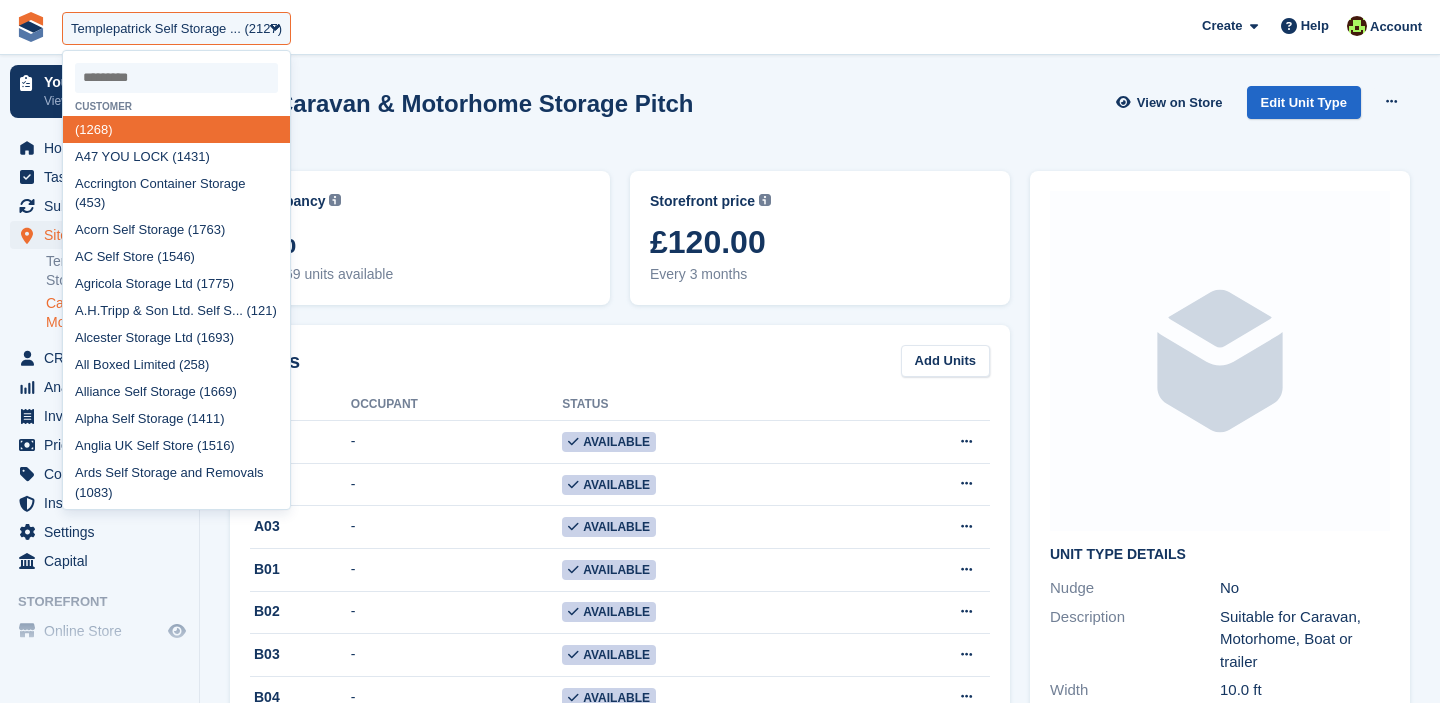scroll, scrollTop: 0, scrollLeft: 0, axis: both 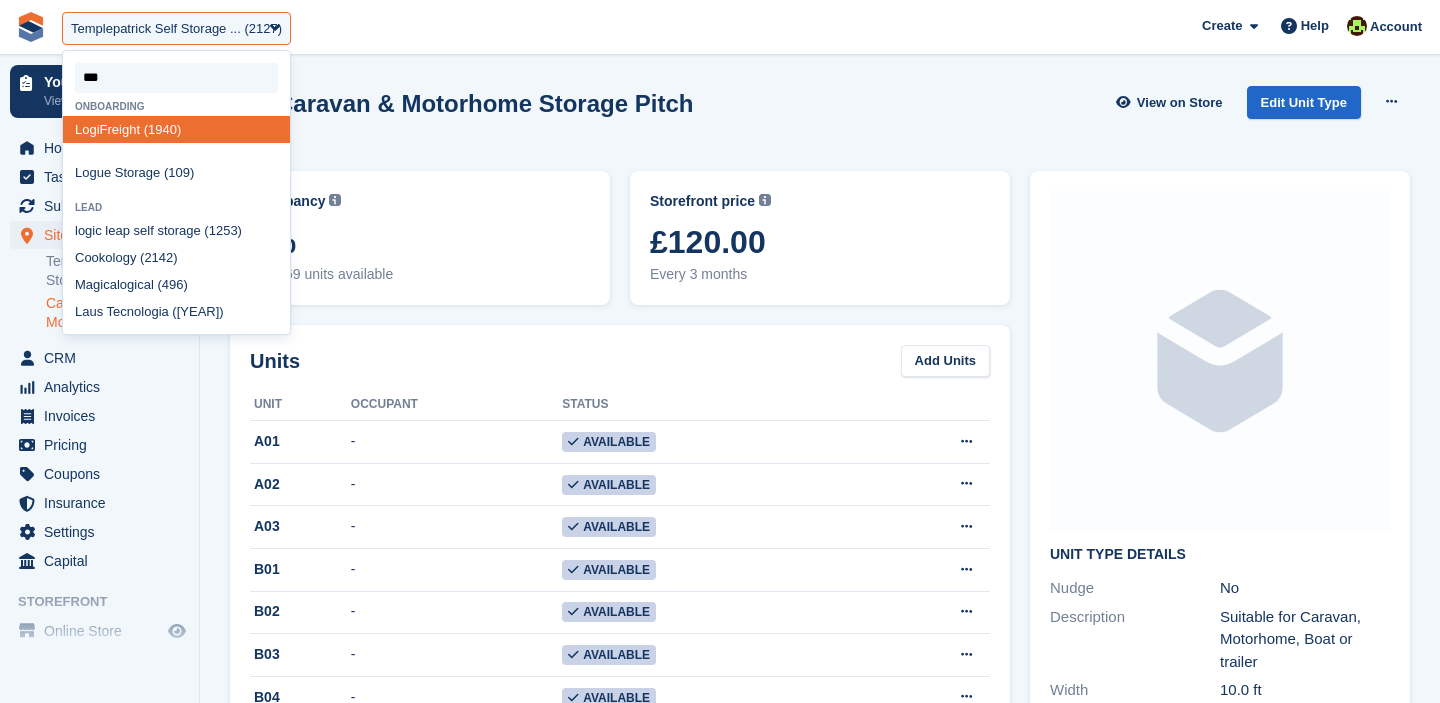 type on "****" 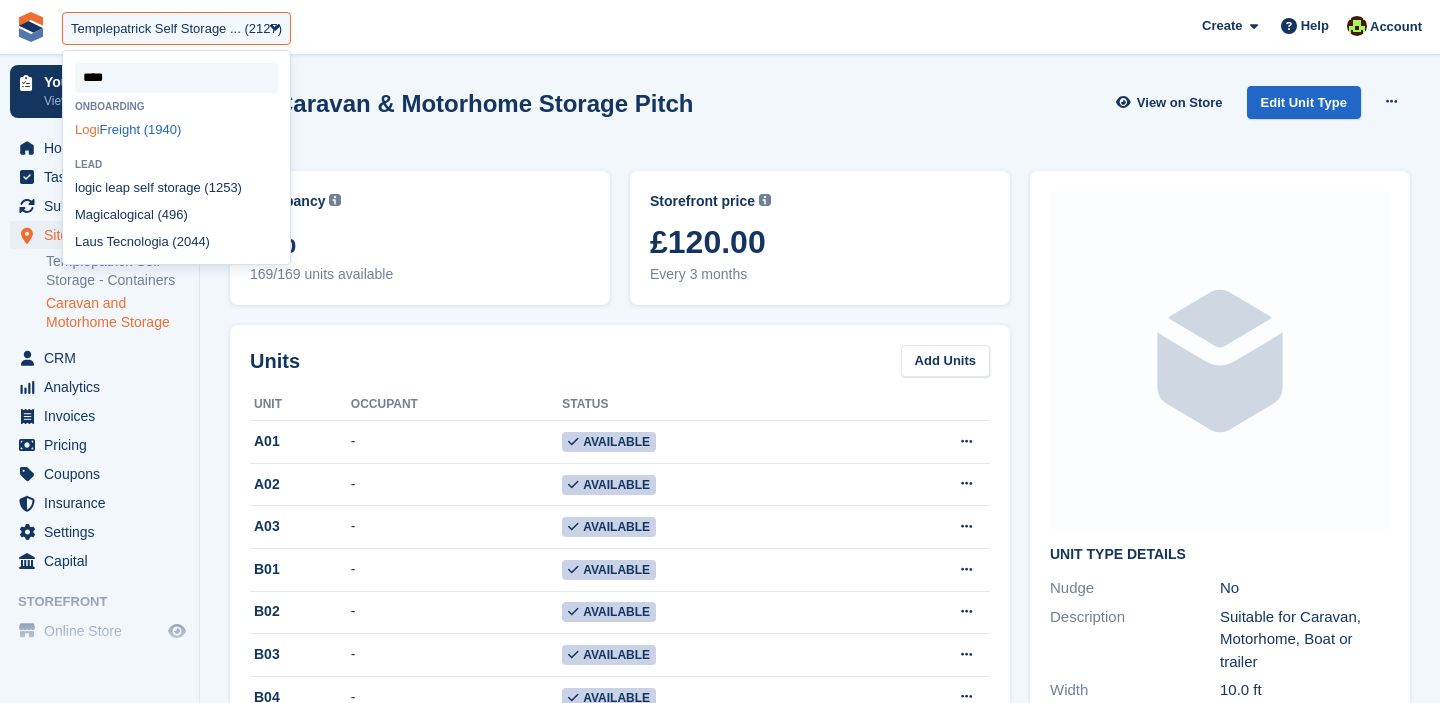 click on "Logi Freight (1940)" at bounding box center (176, 129) 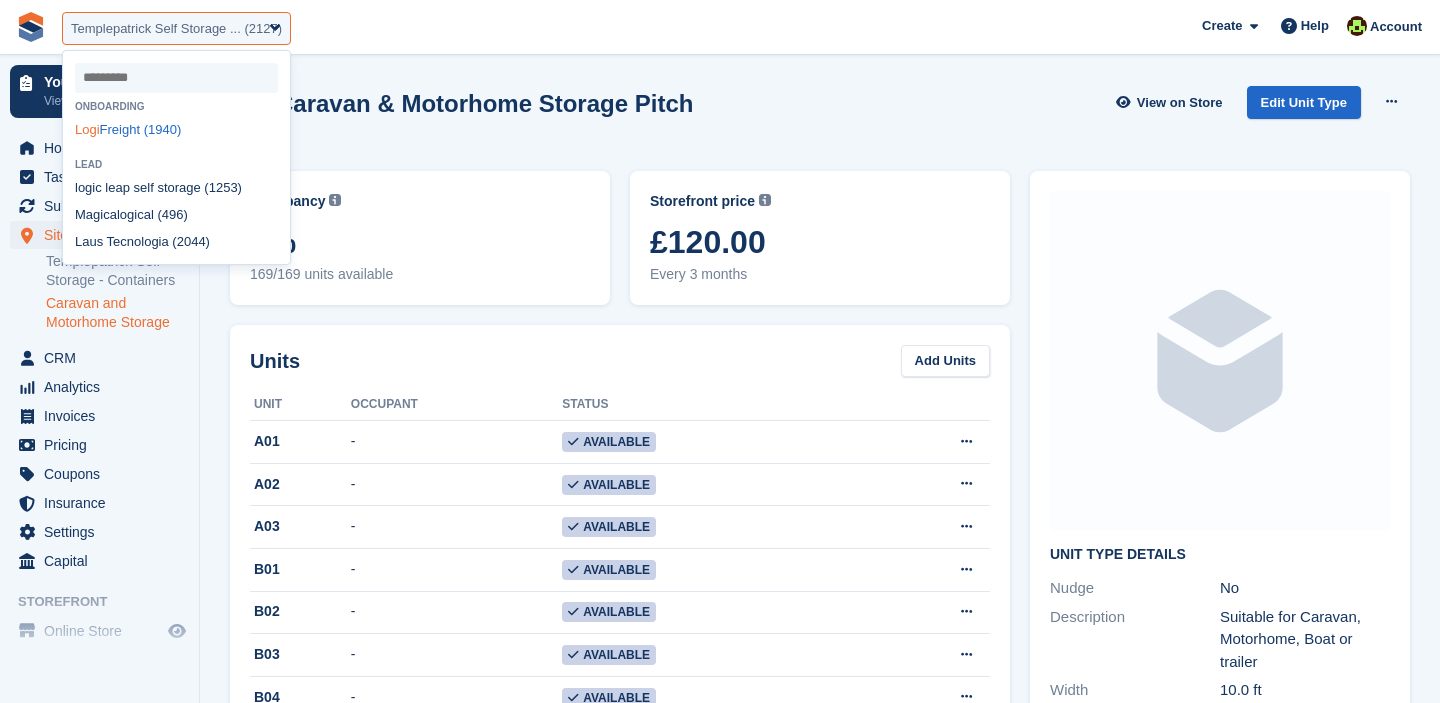 select on "****" 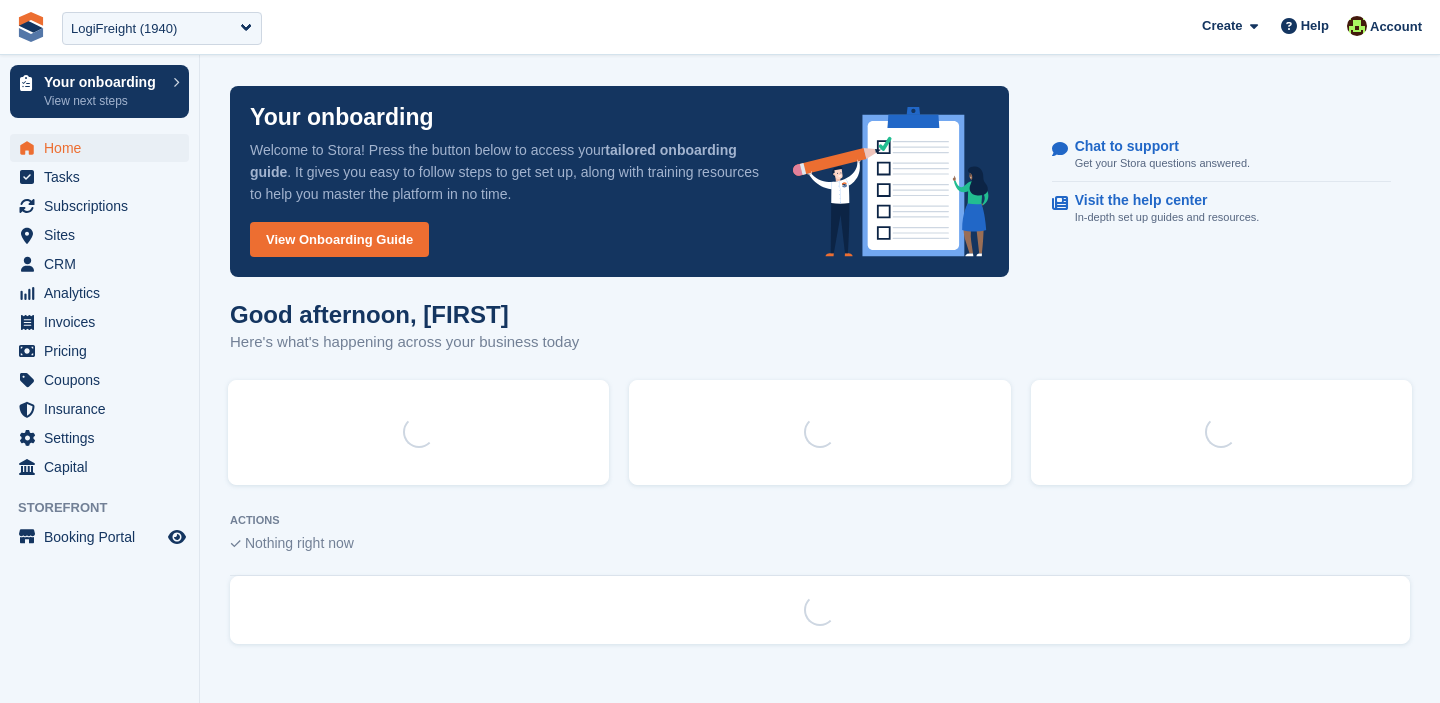 scroll, scrollTop: 0, scrollLeft: 0, axis: both 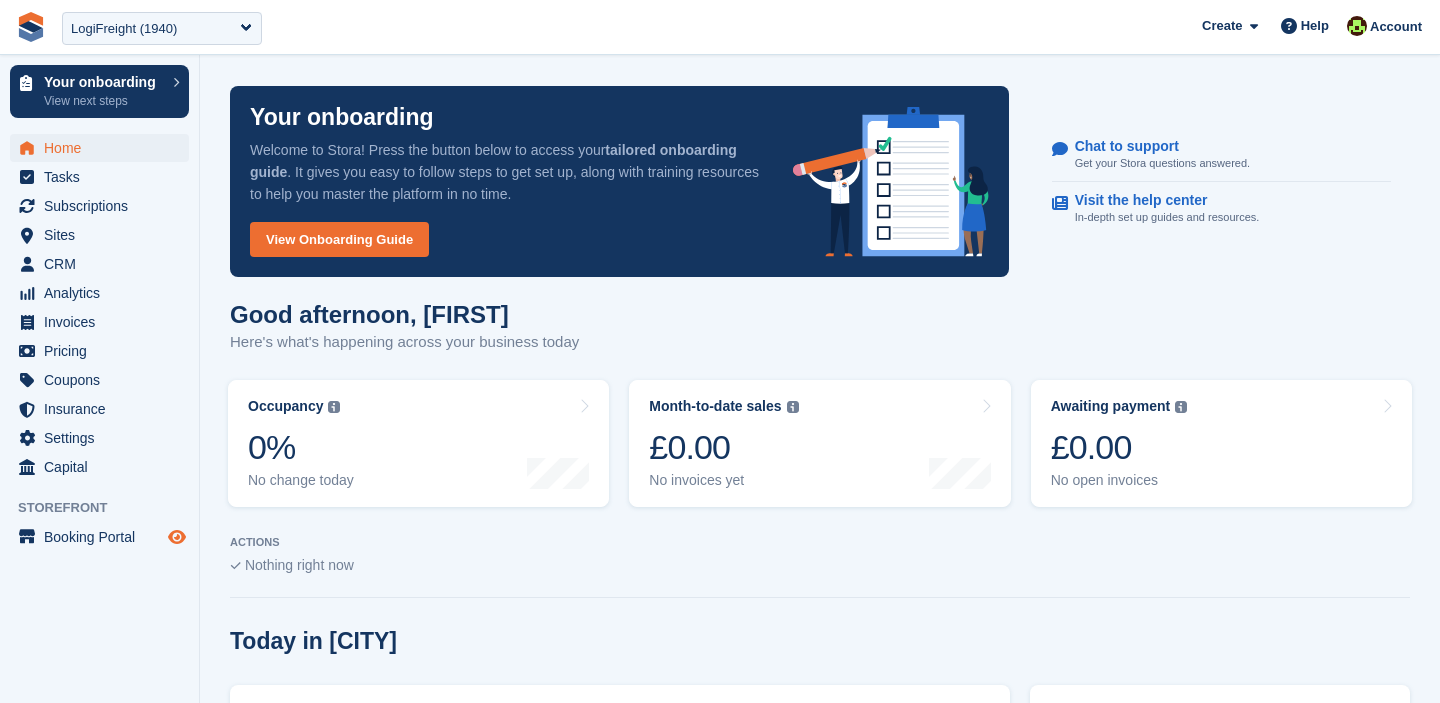 click at bounding box center (177, 537) 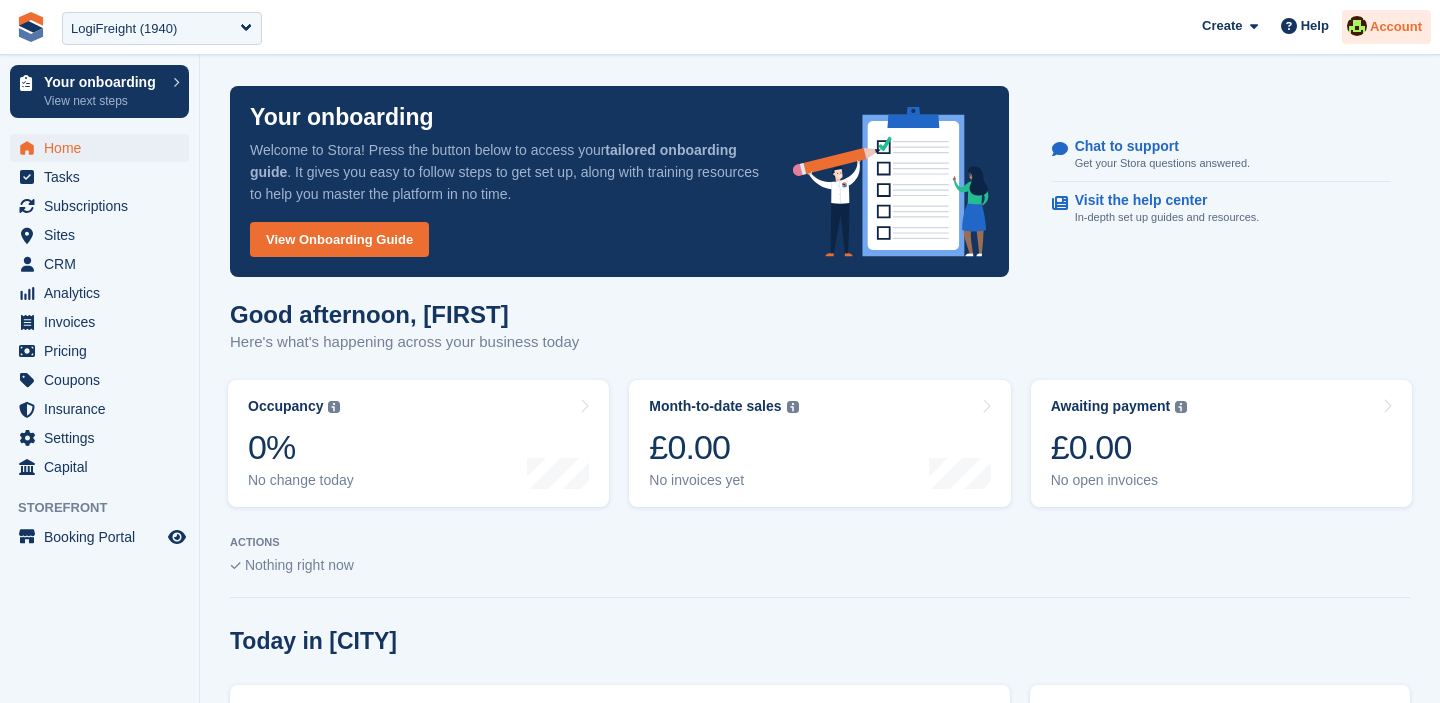 click on "Account" at bounding box center (1386, 27) 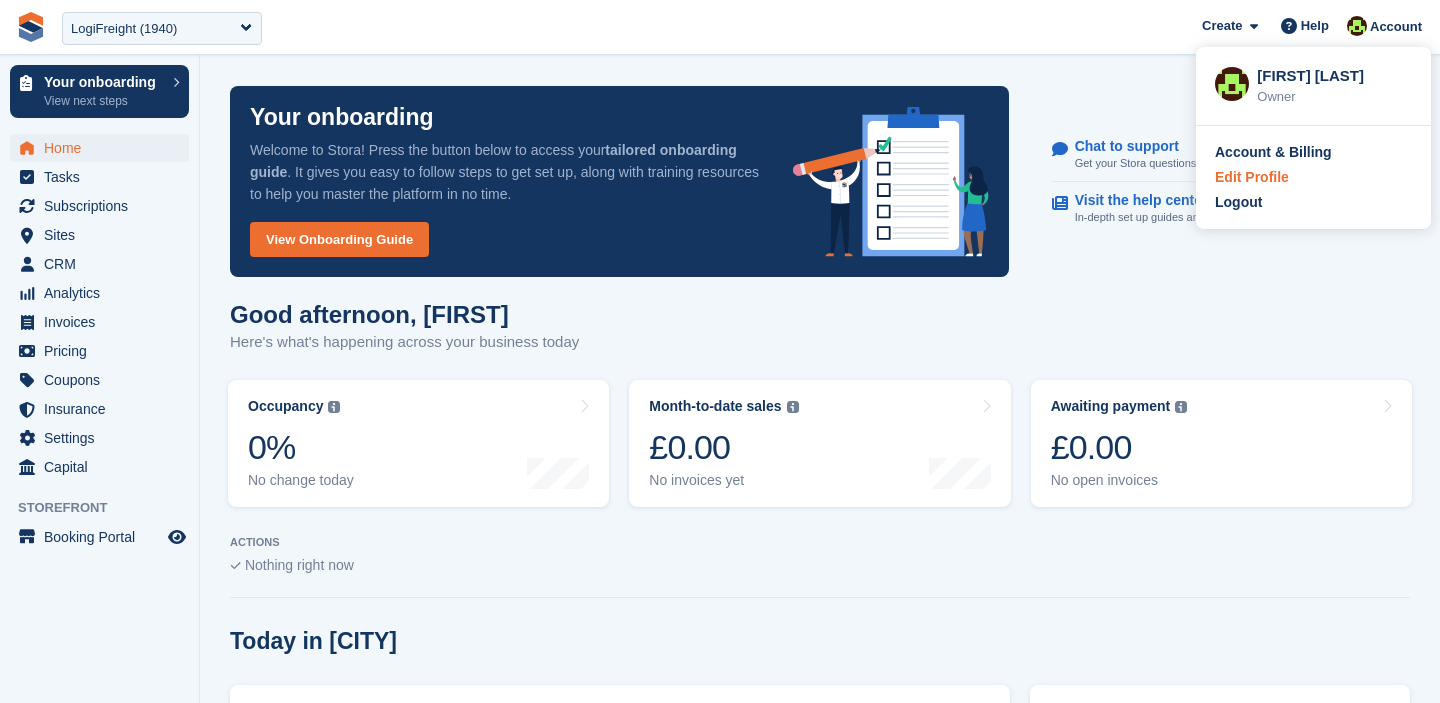 click on "Edit Profile" at bounding box center (1252, 177) 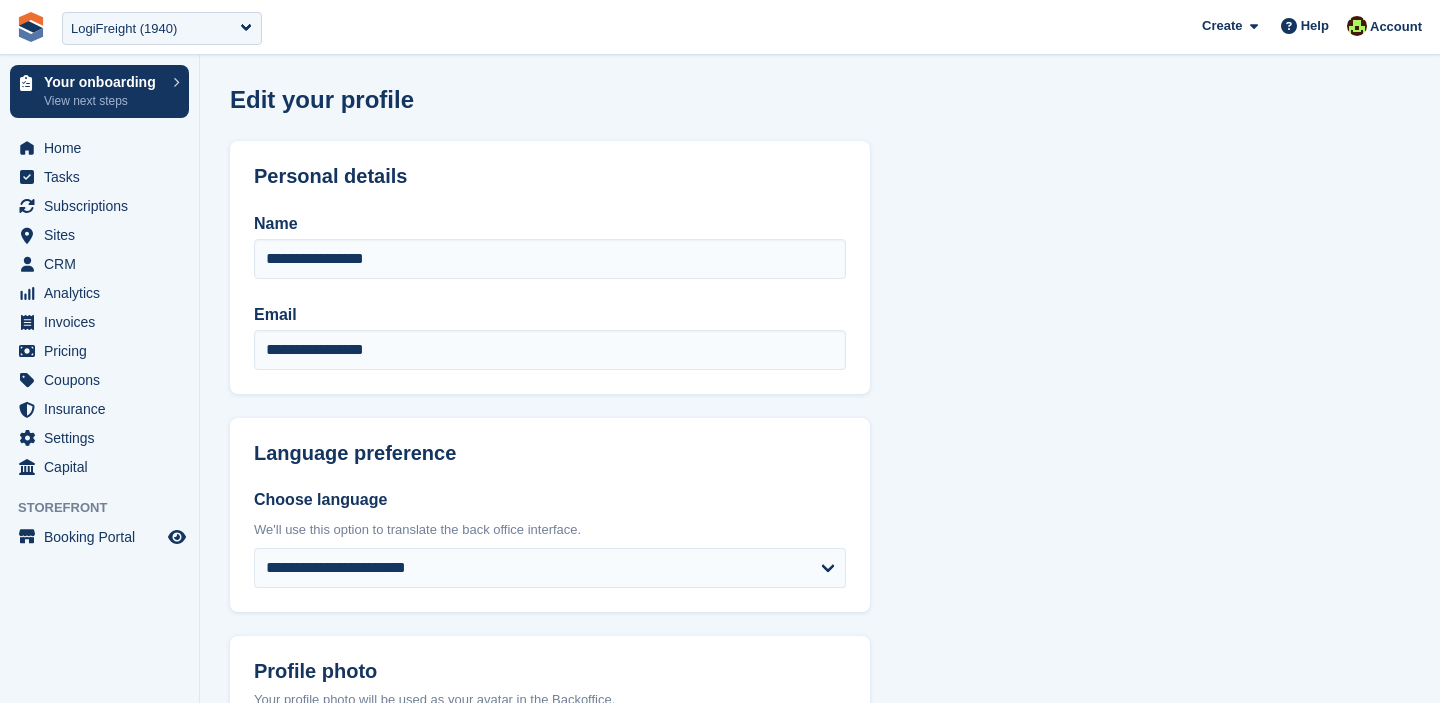 scroll, scrollTop: 0, scrollLeft: 0, axis: both 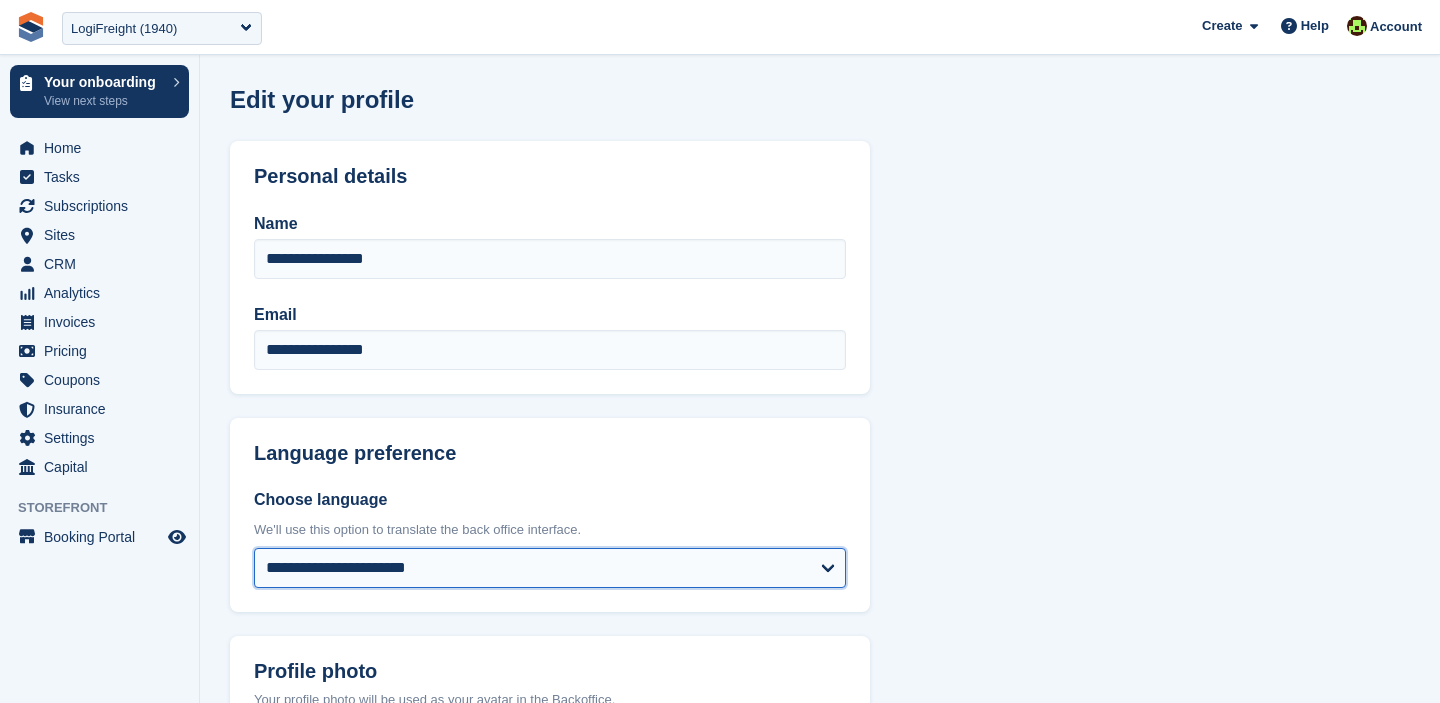 click on "**********" at bounding box center (550, 568) 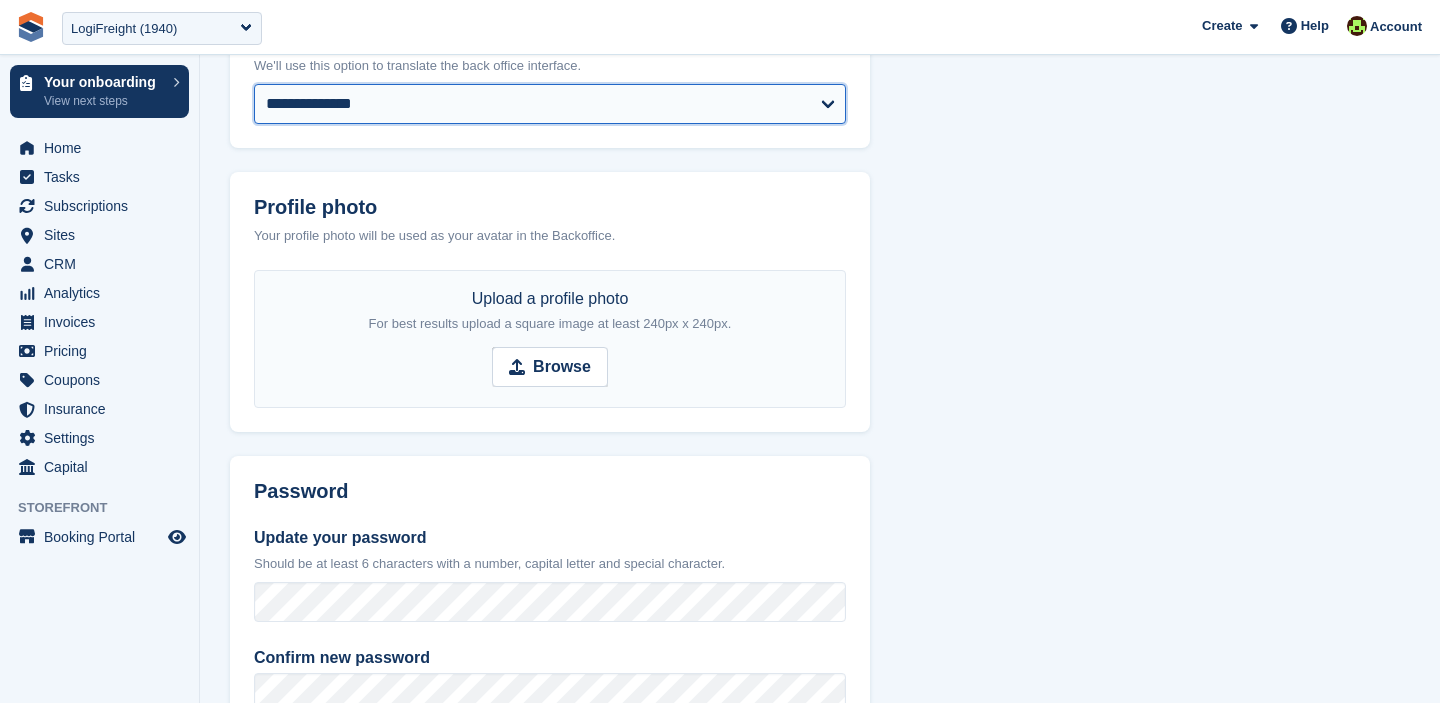 scroll, scrollTop: 798, scrollLeft: 0, axis: vertical 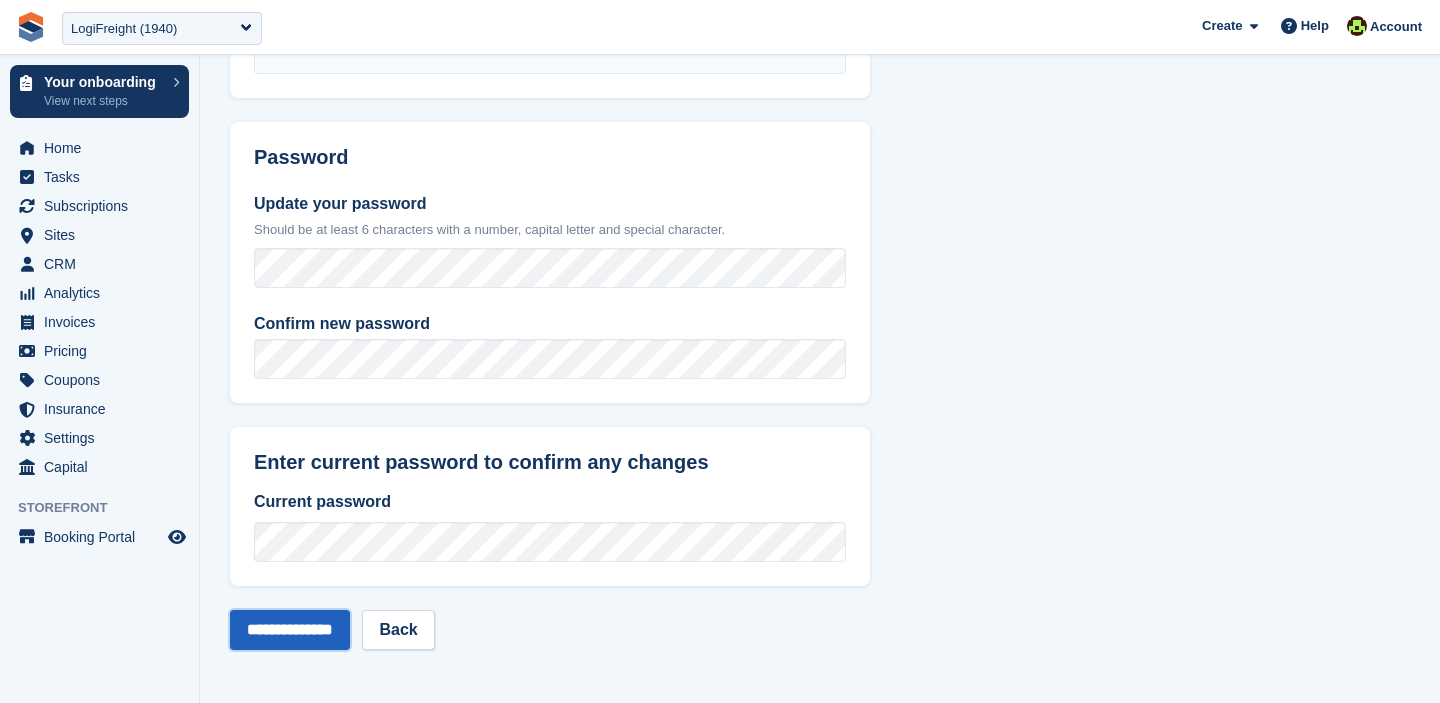 click on "**********" at bounding box center [290, 630] 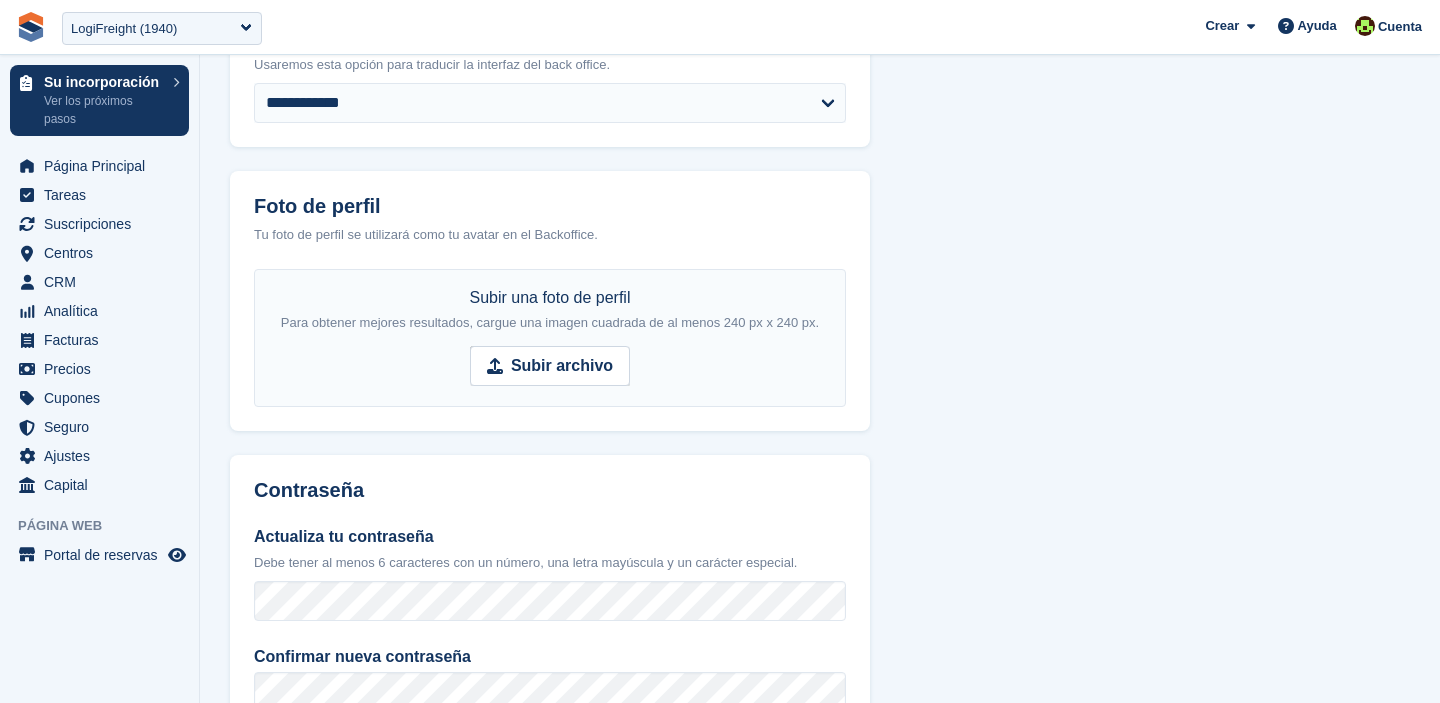 scroll, scrollTop: 483, scrollLeft: 0, axis: vertical 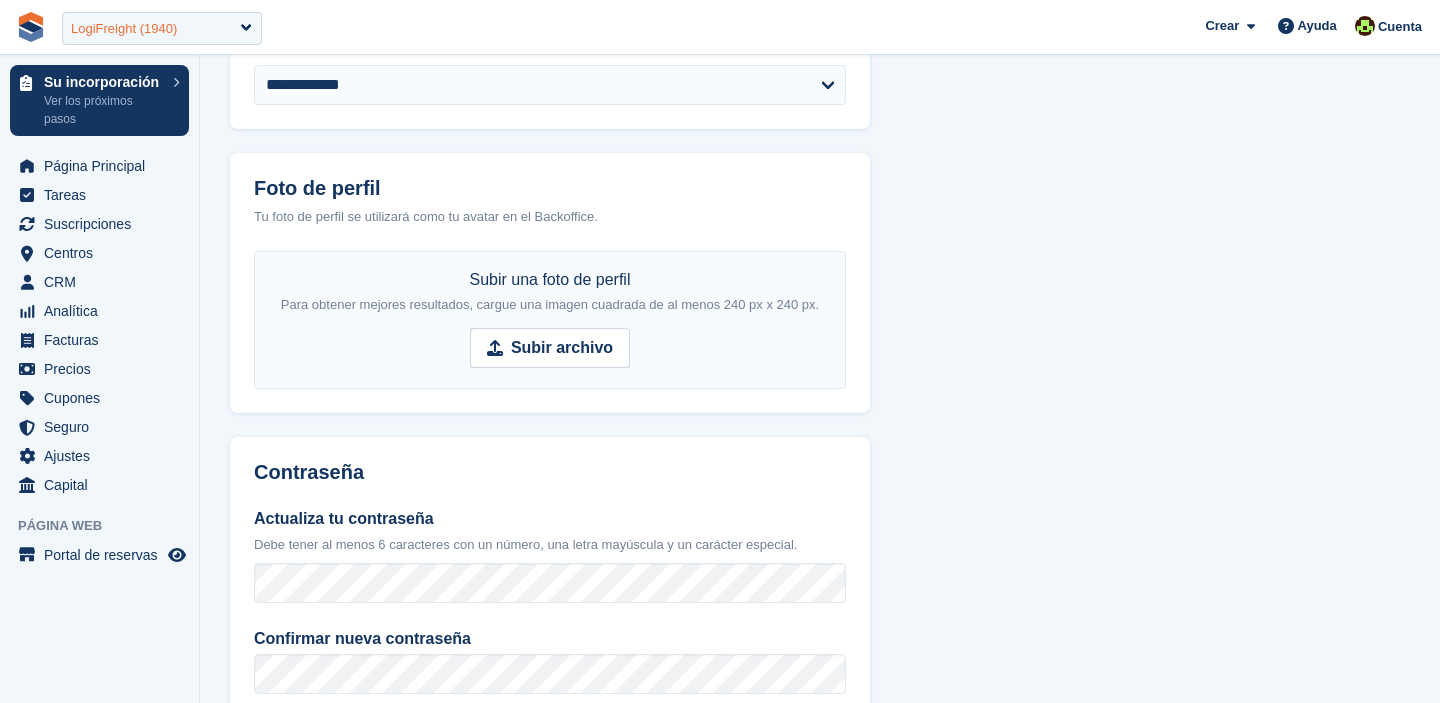 click on "LogiFreight (1940)" at bounding box center [124, 29] 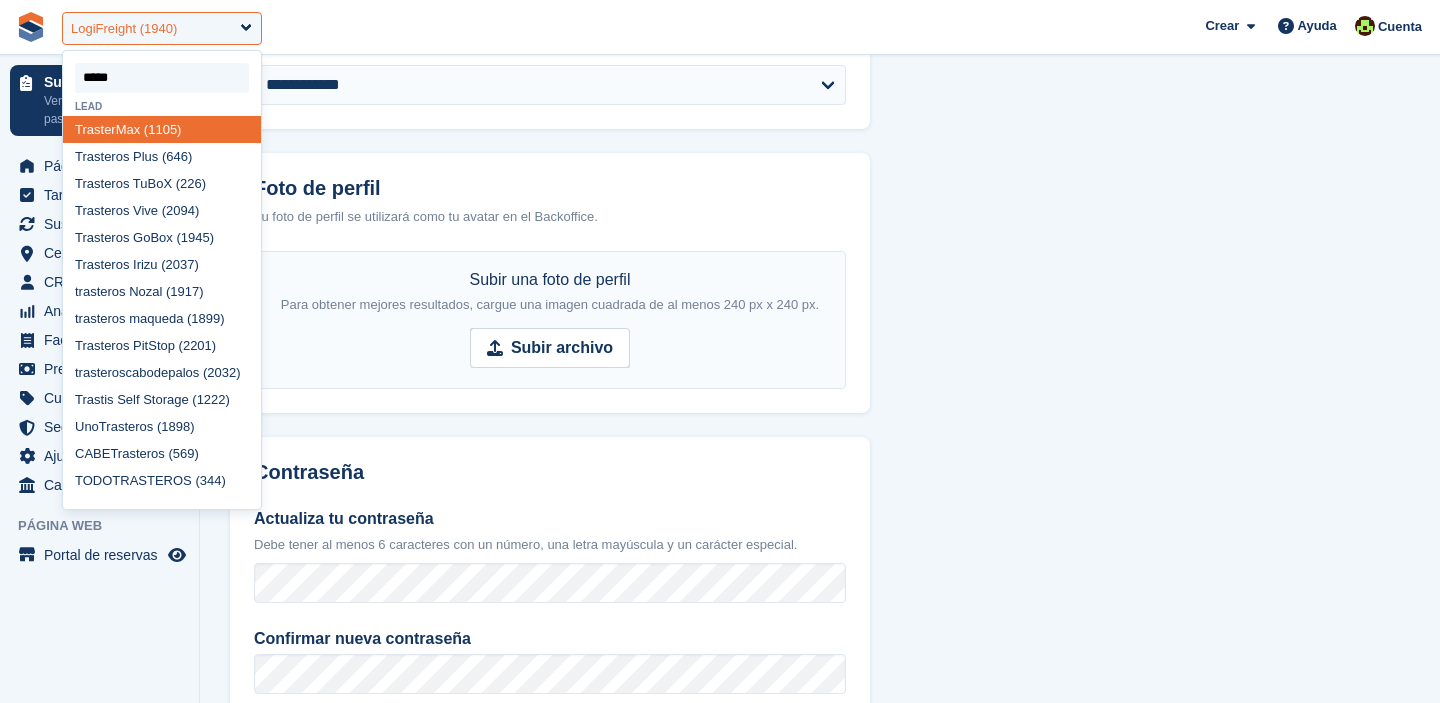type on "******" 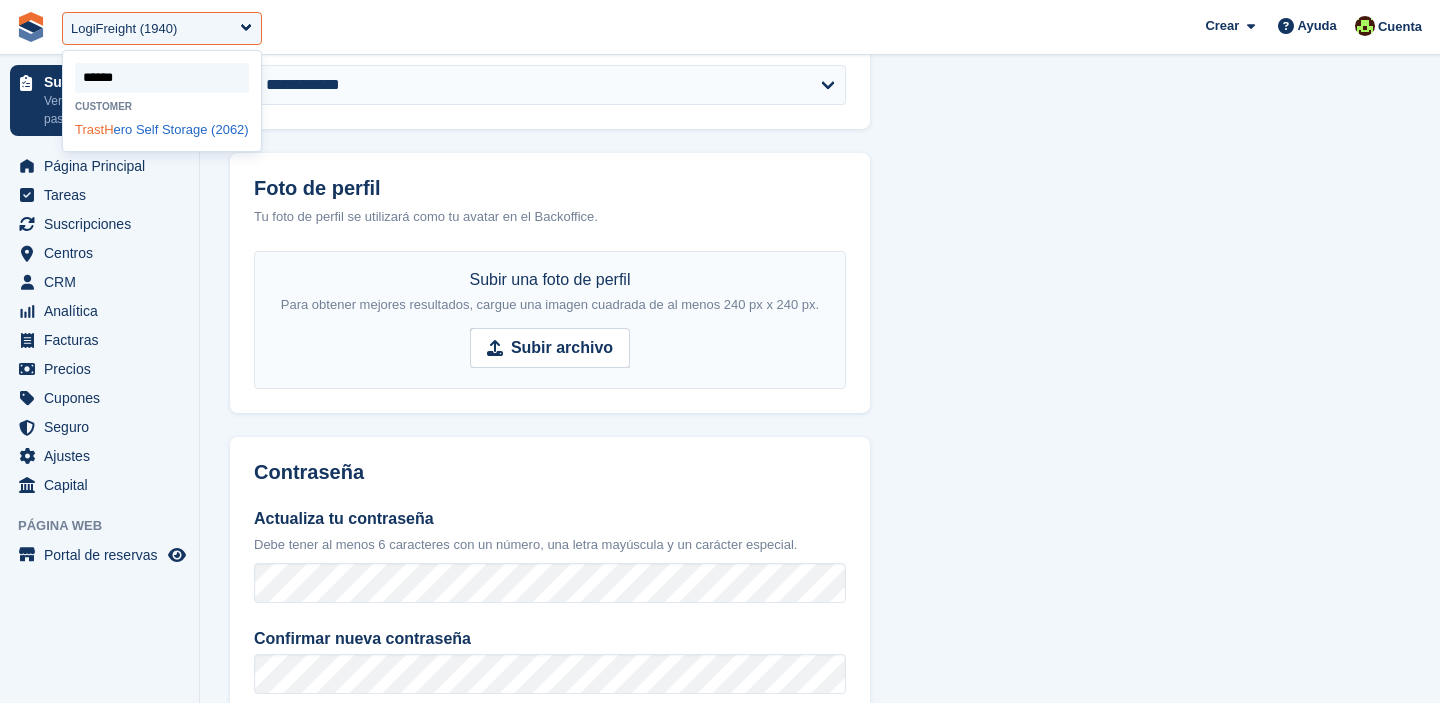 click on "TrastH ero Self Storage (2062)" at bounding box center [162, 129] 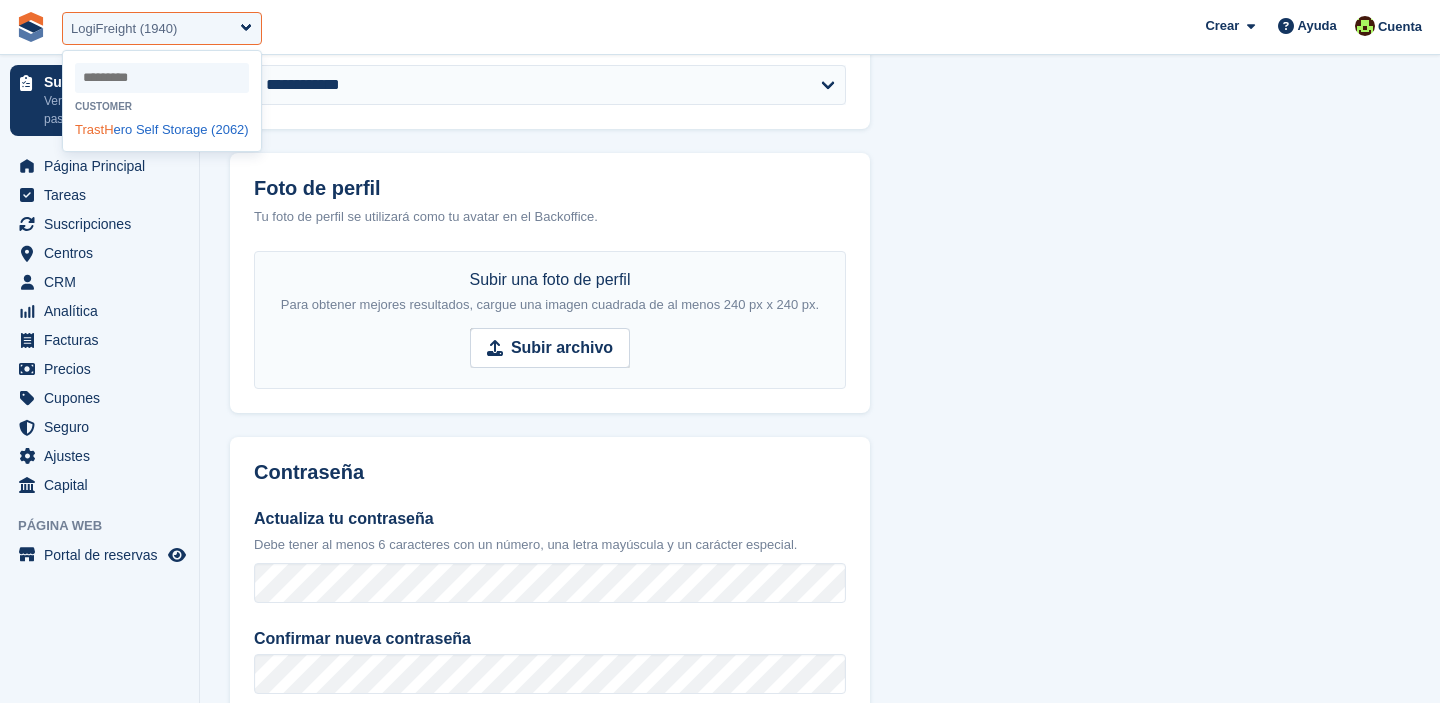 select on "****" 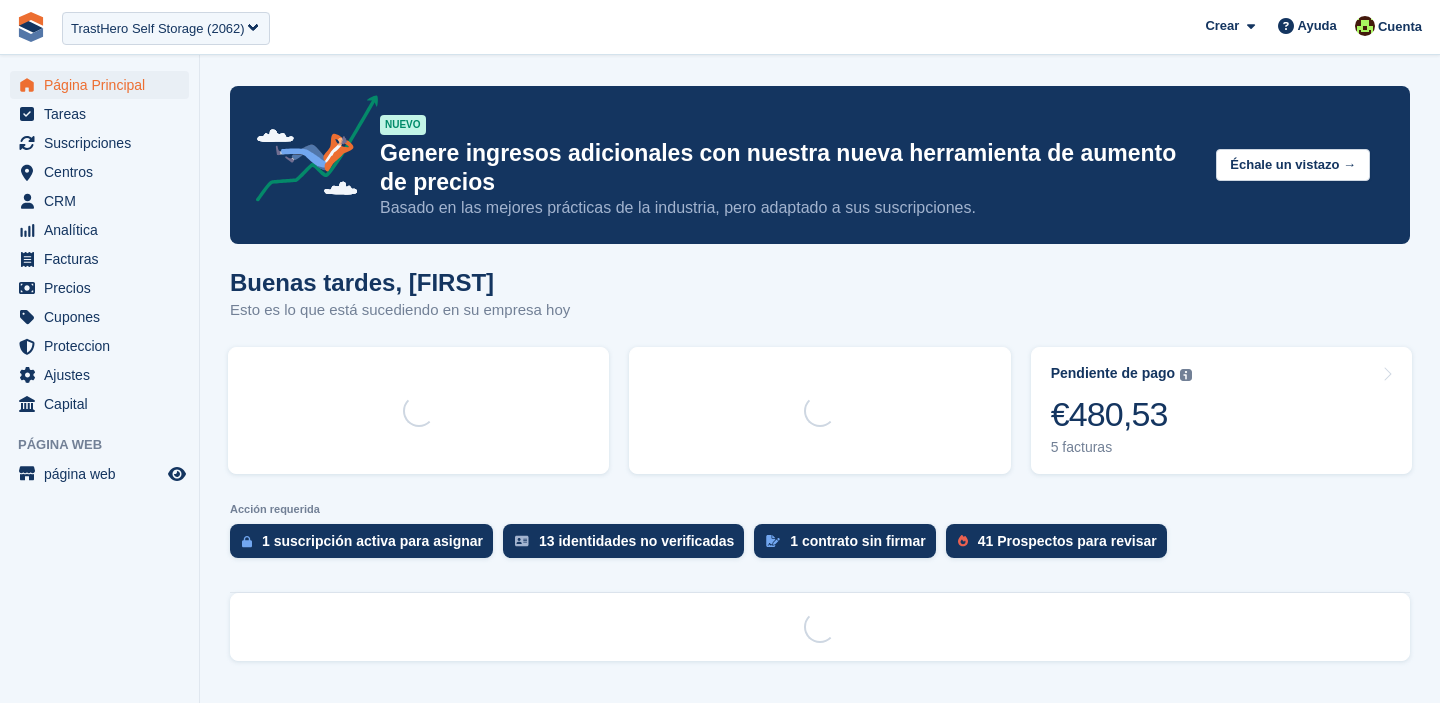 scroll, scrollTop: 0, scrollLeft: 0, axis: both 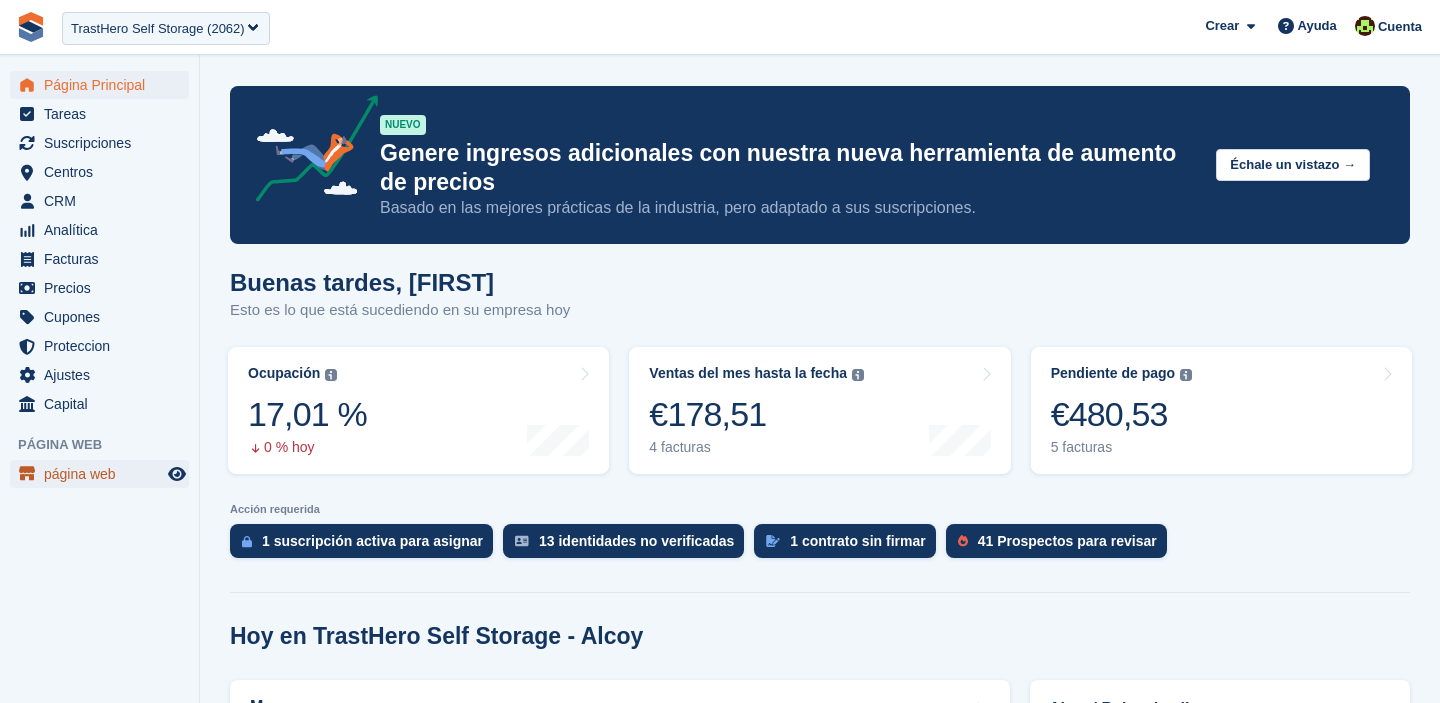 click on "página web" at bounding box center [104, 474] 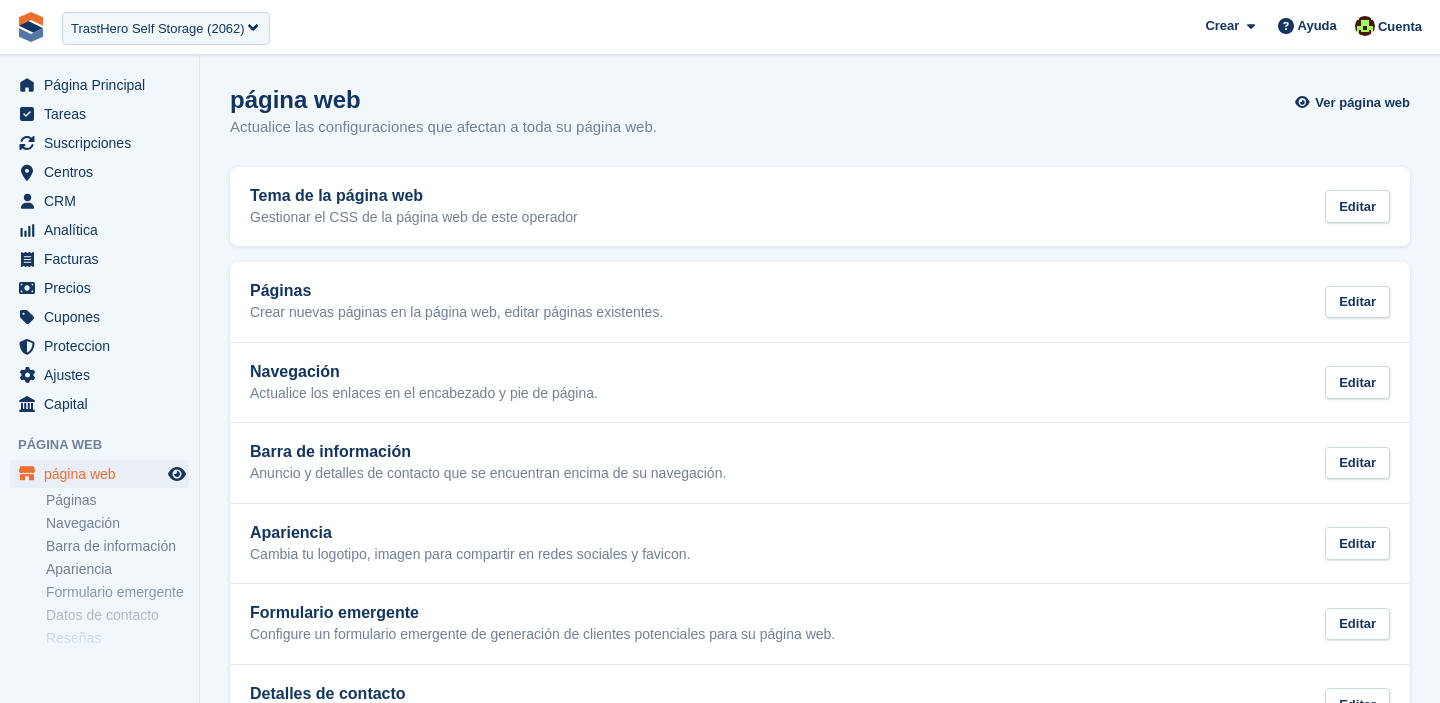 scroll, scrollTop: 0, scrollLeft: 0, axis: both 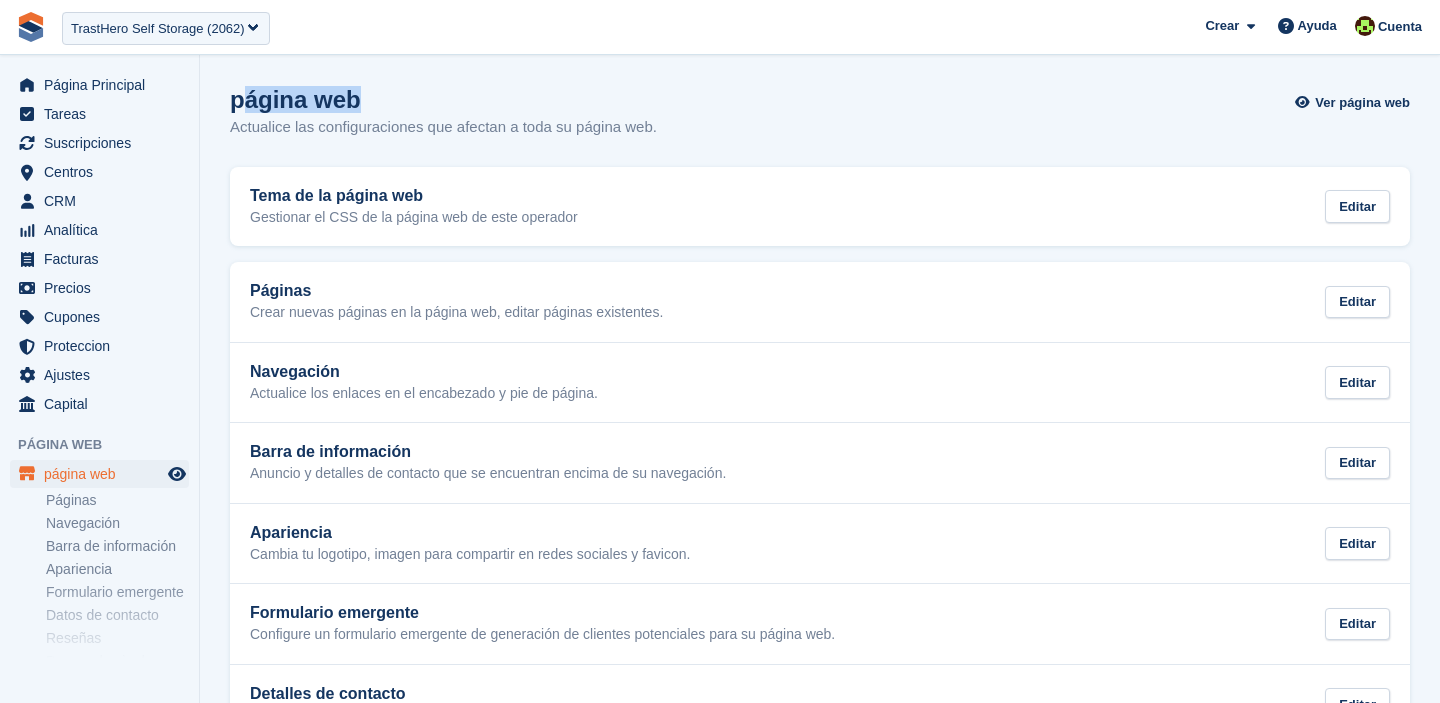 drag, startPoint x: 385, startPoint y: 102, endPoint x: 248, endPoint y: 101, distance: 137.00365 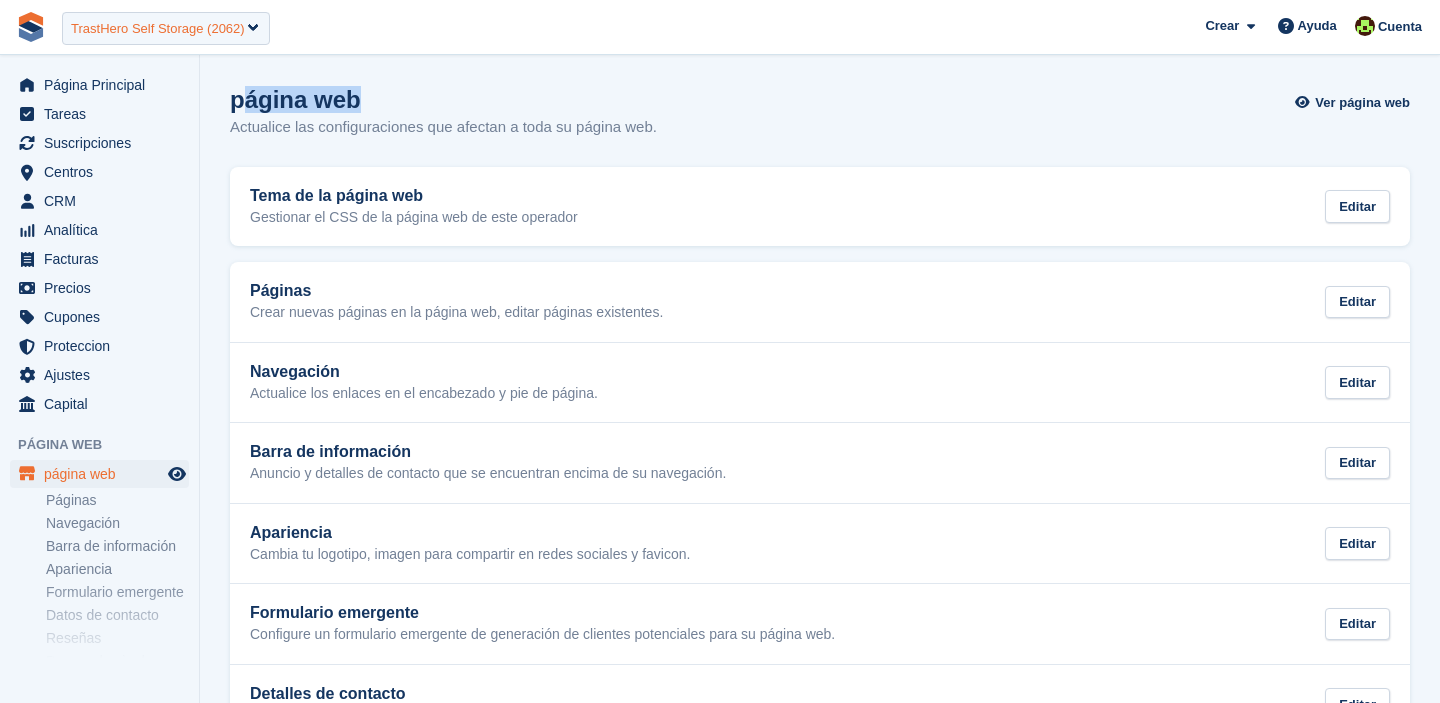 click on "TrastHero Self Storage (2062)" at bounding box center [158, 29] 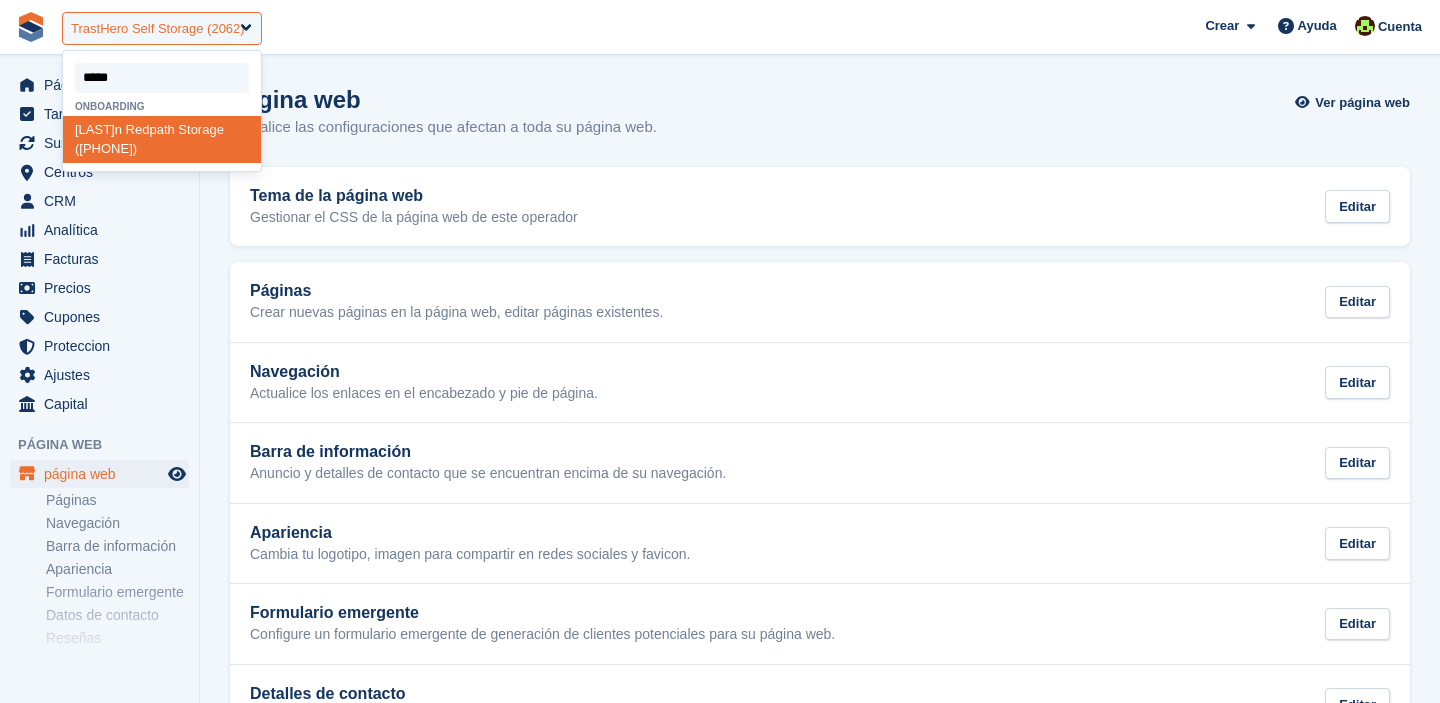 type on "******" 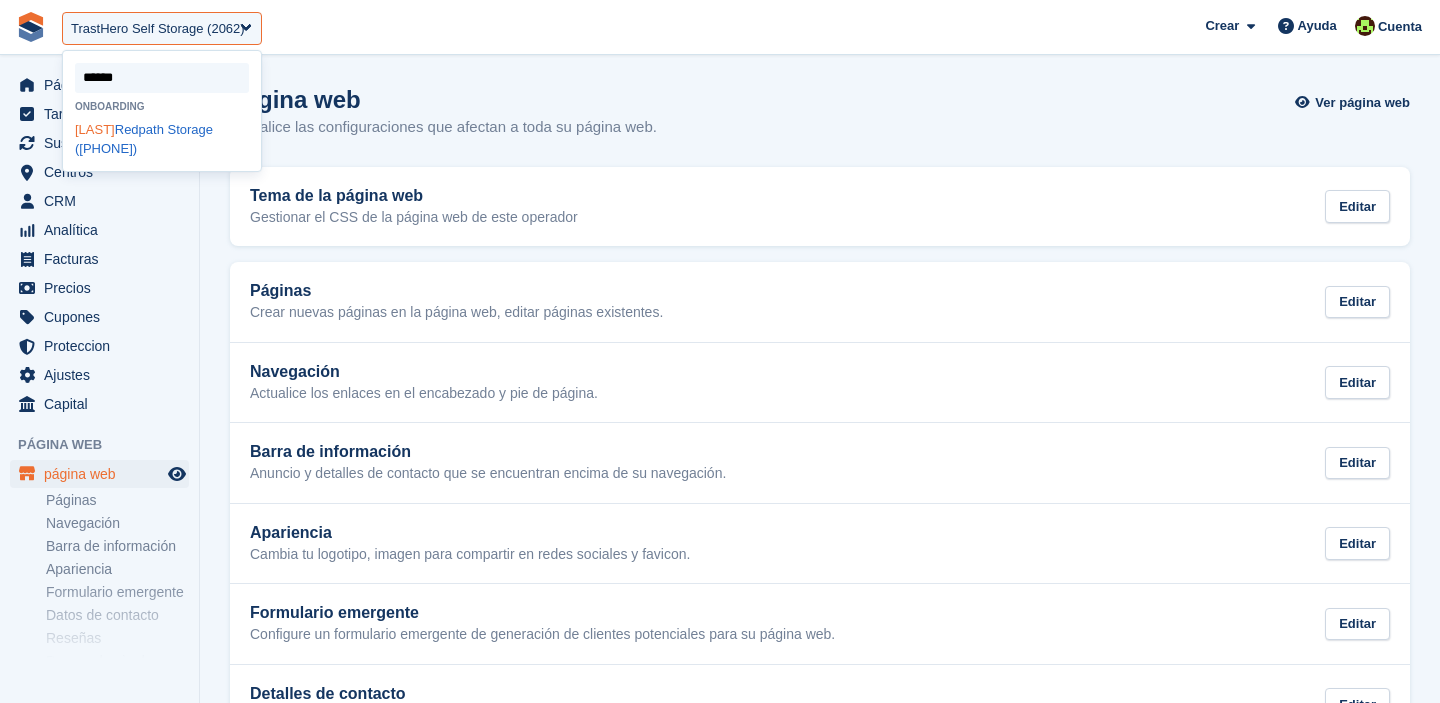 click on "Dalton  Redpath Storage (2066)" at bounding box center (162, 139) 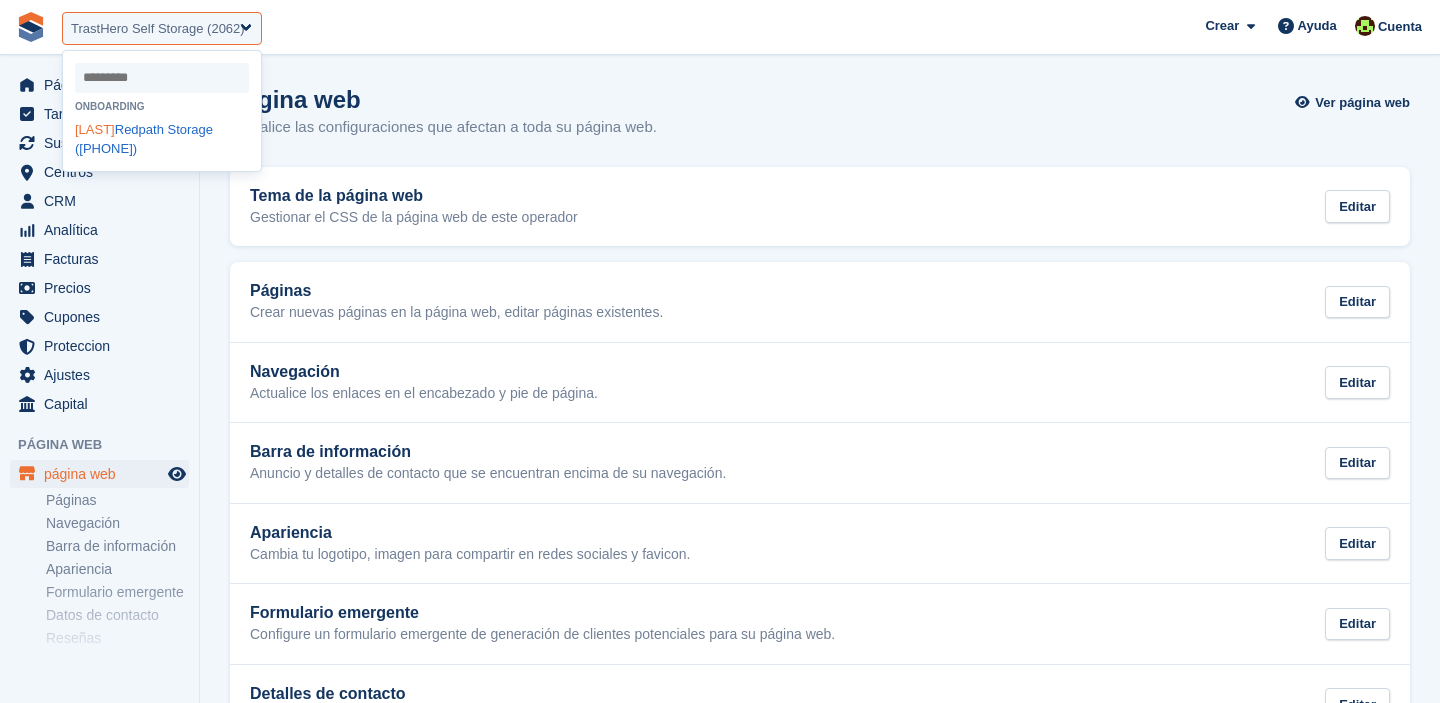 select on "****" 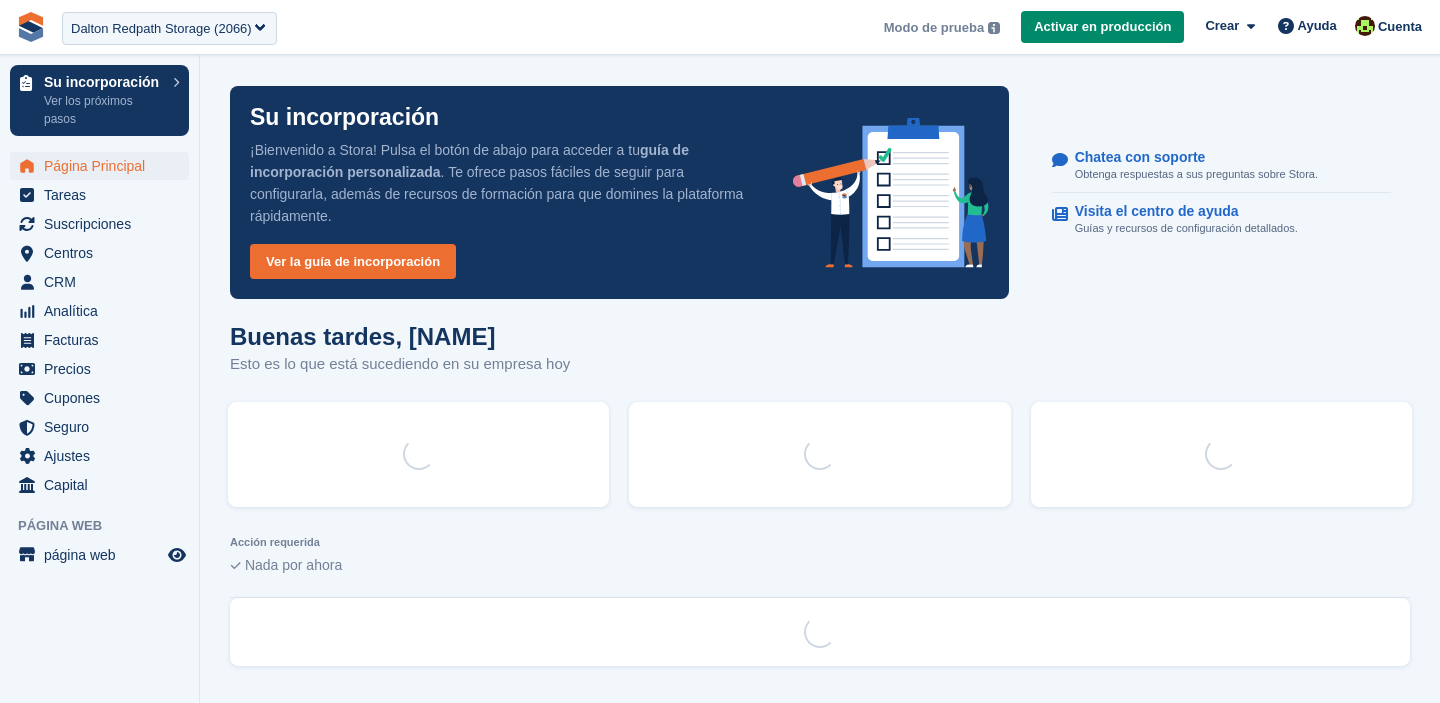 scroll, scrollTop: 0, scrollLeft: 0, axis: both 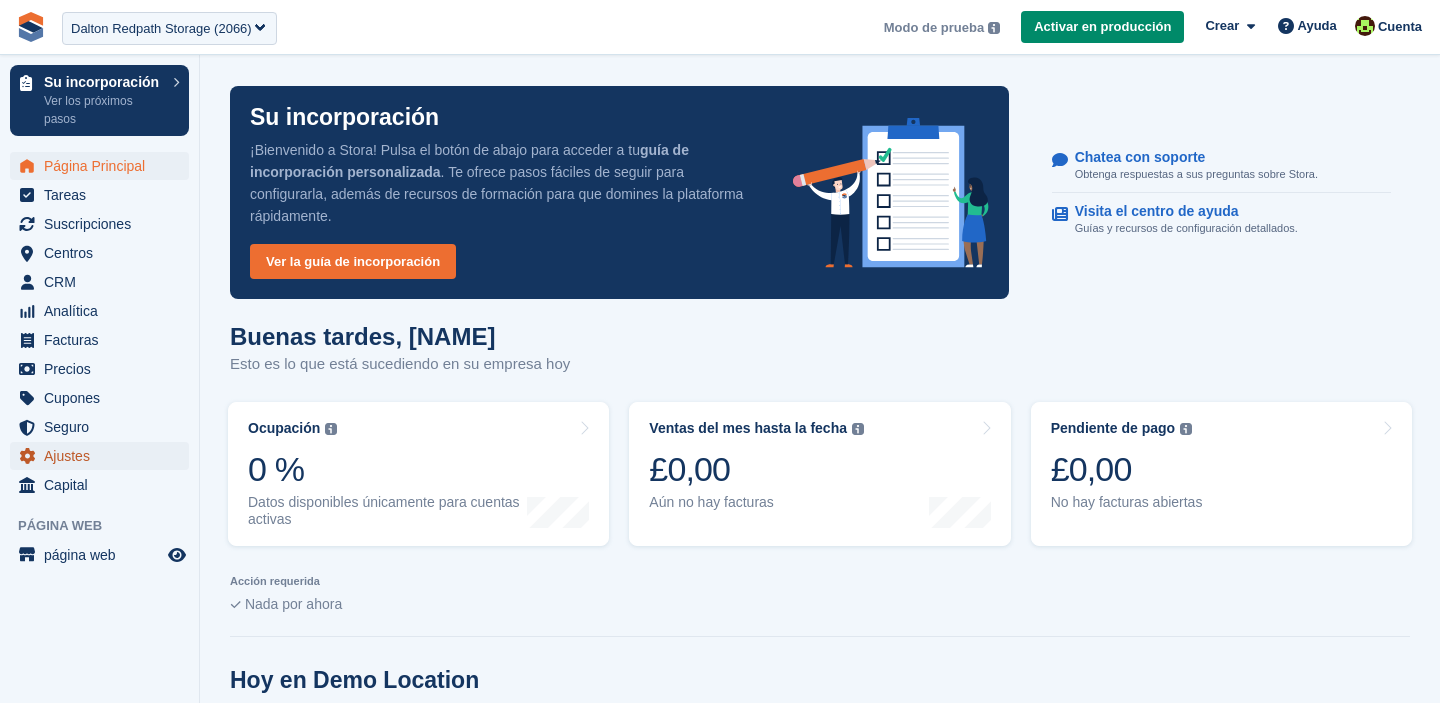 click on "Ajustes" at bounding box center (104, 456) 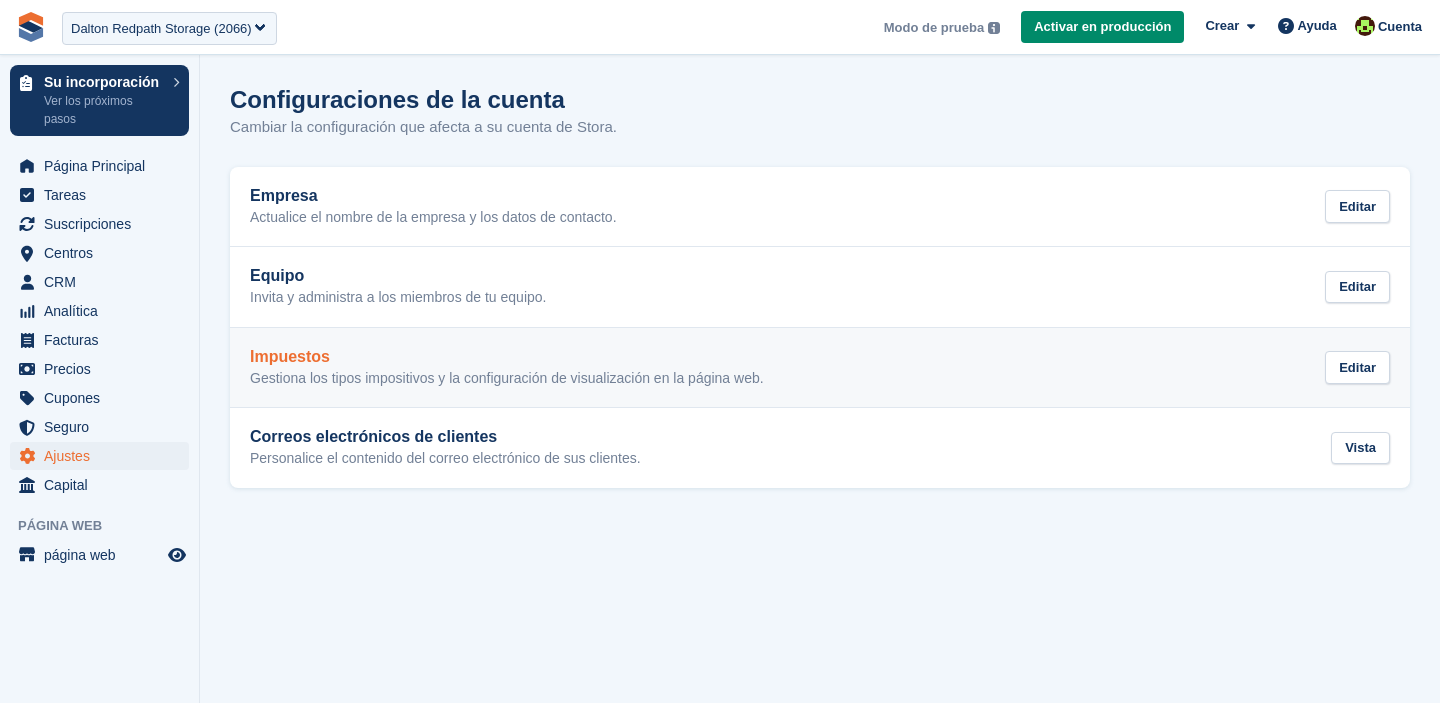 scroll, scrollTop: 0, scrollLeft: 0, axis: both 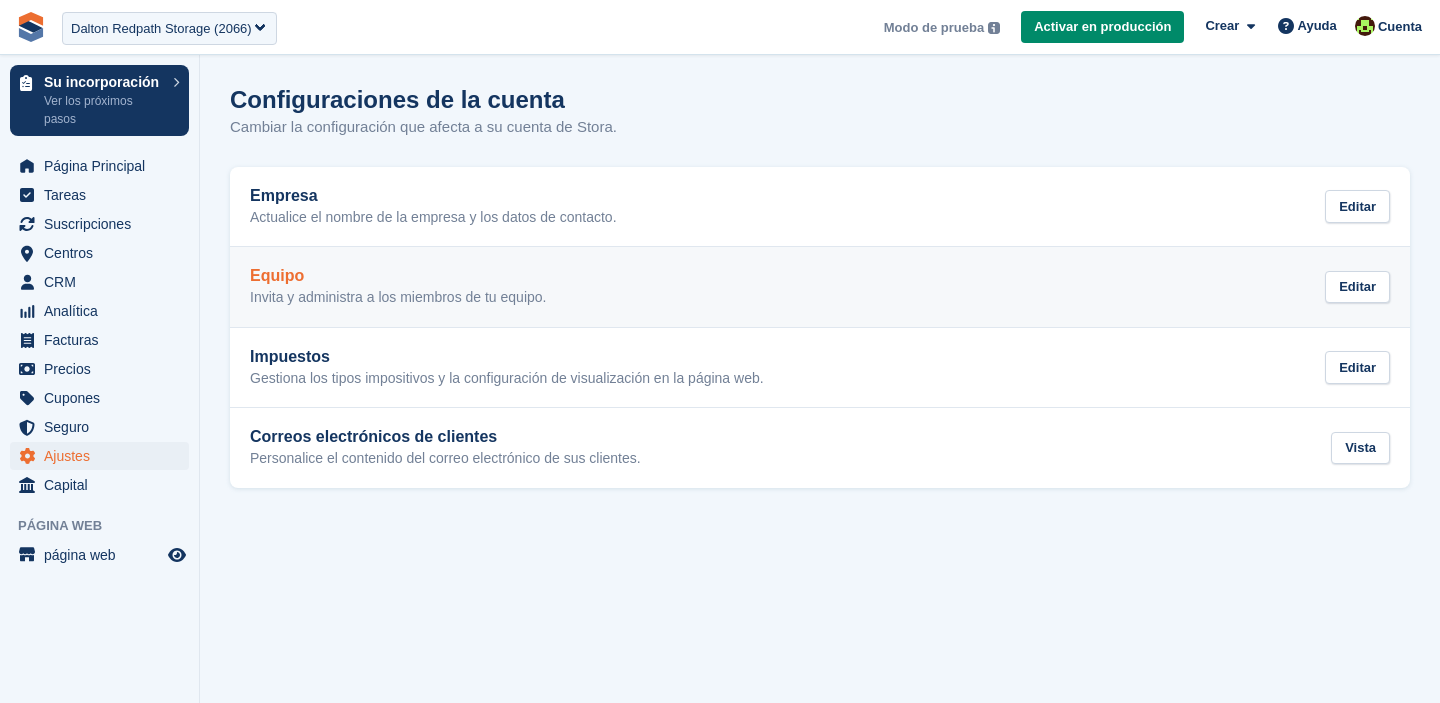 click on "Invita y administra a los miembros de tu equipo." at bounding box center [398, 298] 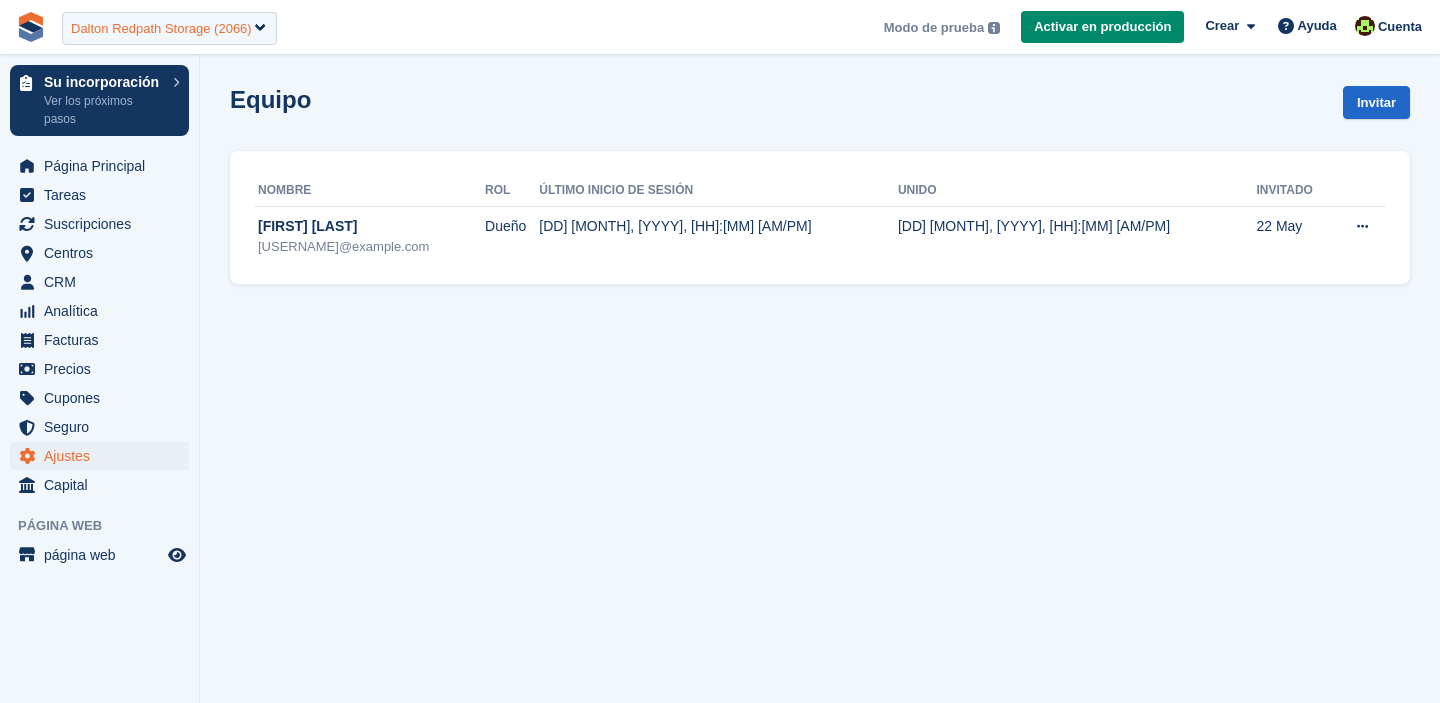 click on "Dalton Redpath Storage (2066)" at bounding box center [161, 29] 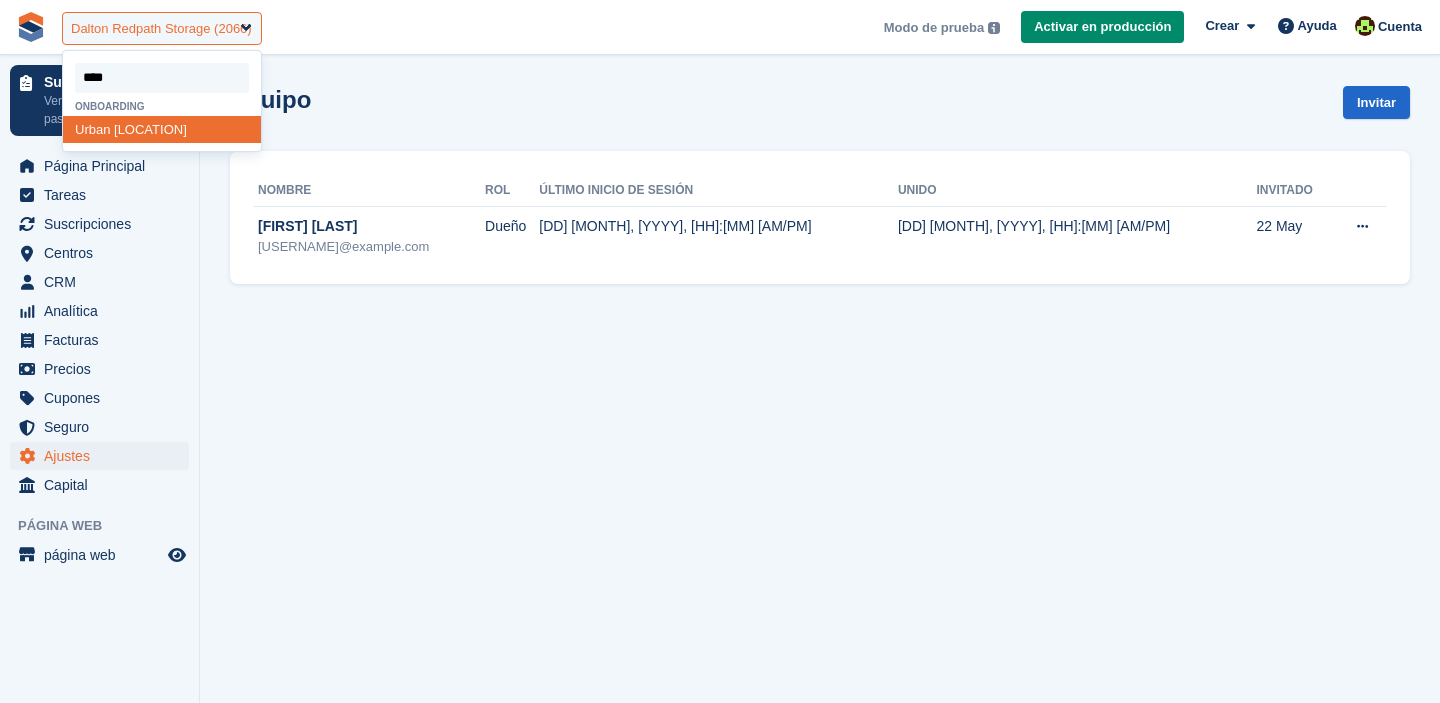 type on "*****" 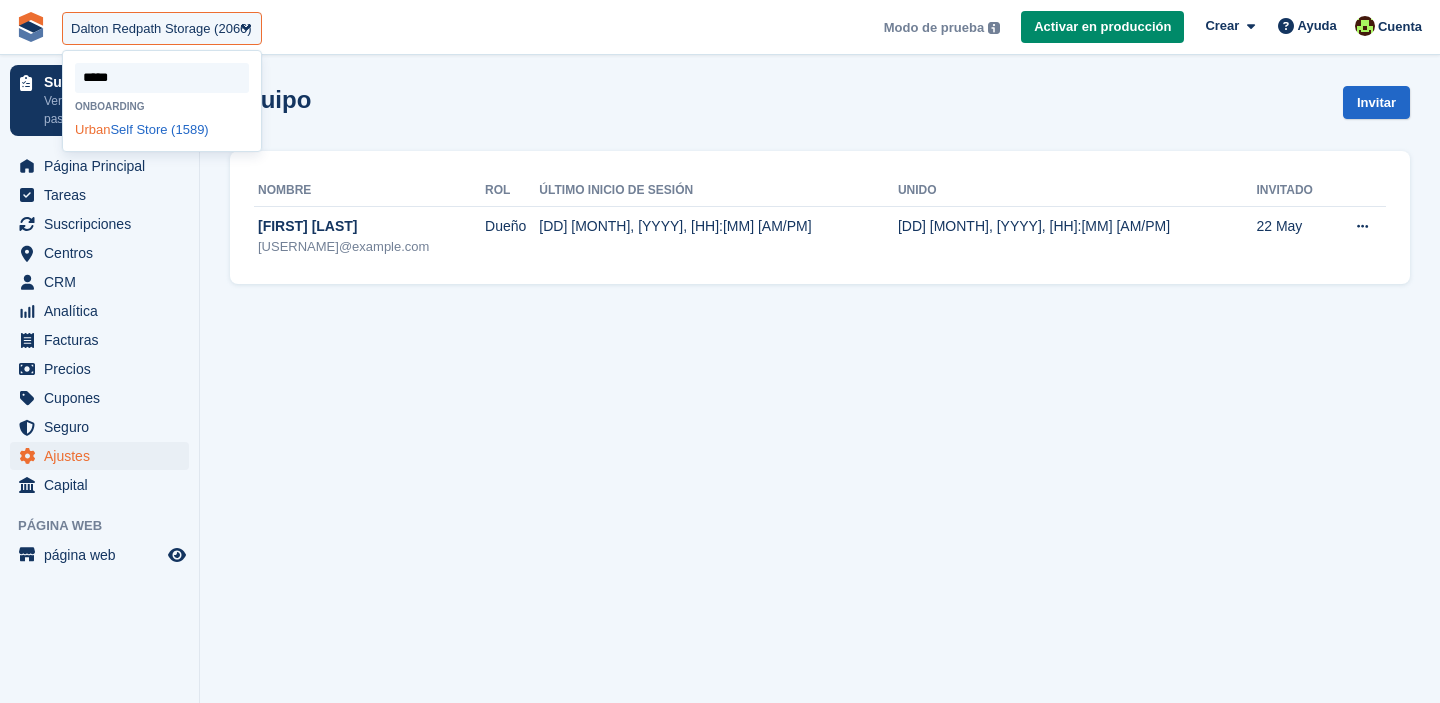 click on "Urban  Self Store (1589)" at bounding box center (162, 129) 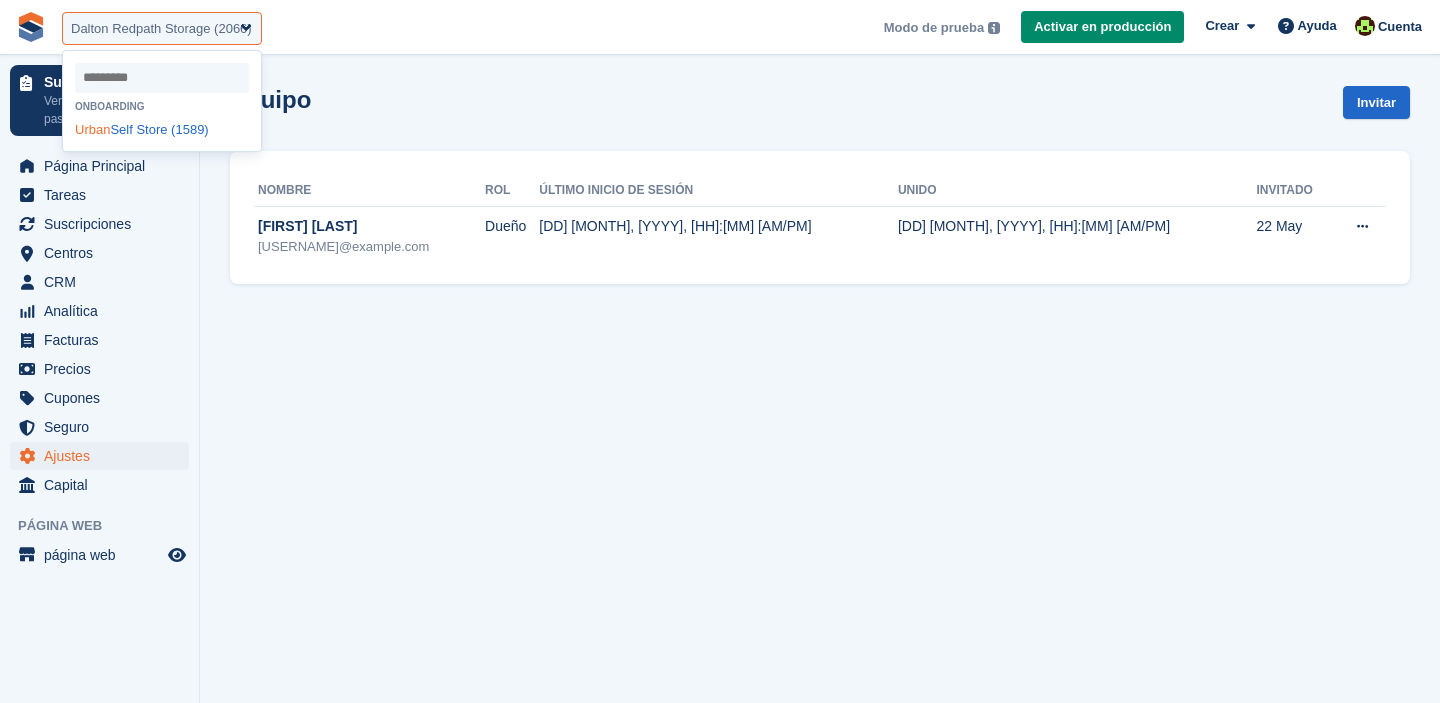 select on "****" 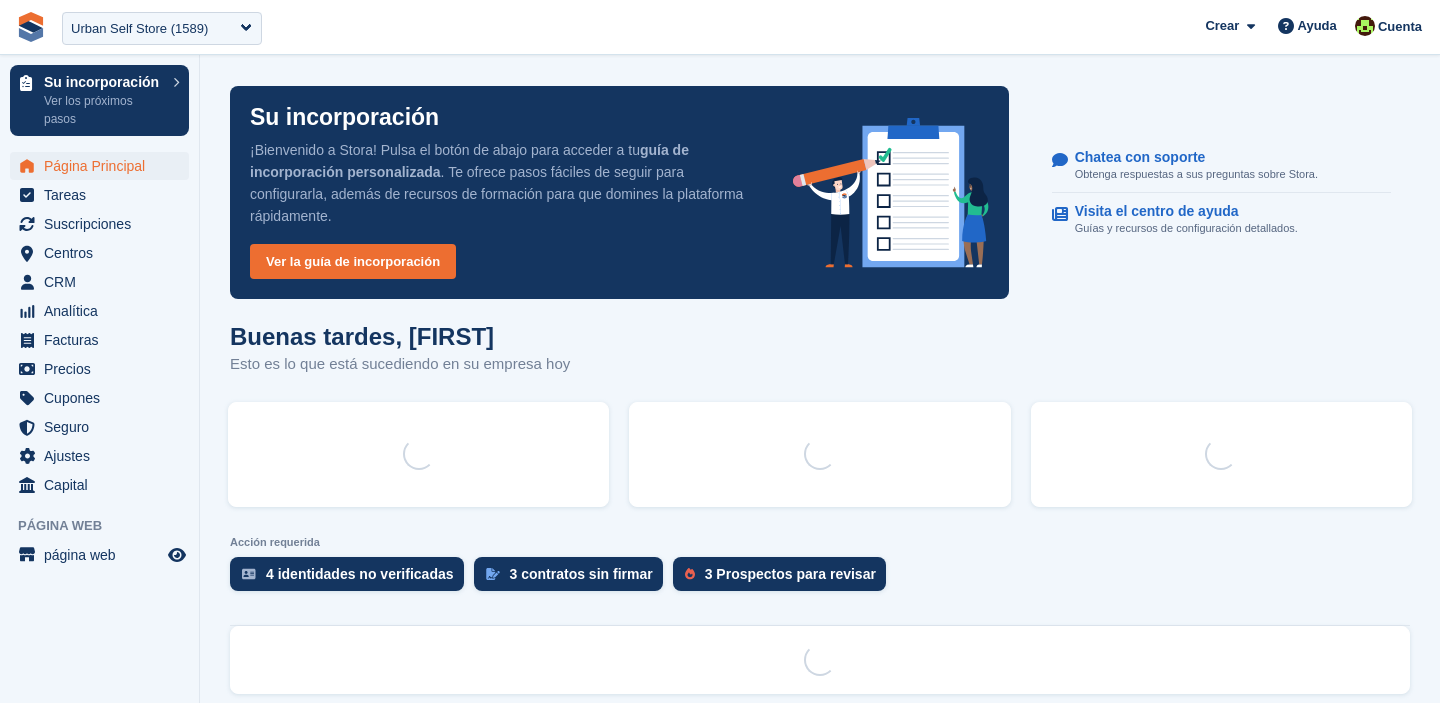 scroll, scrollTop: 0, scrollLeft: 0, axis: both 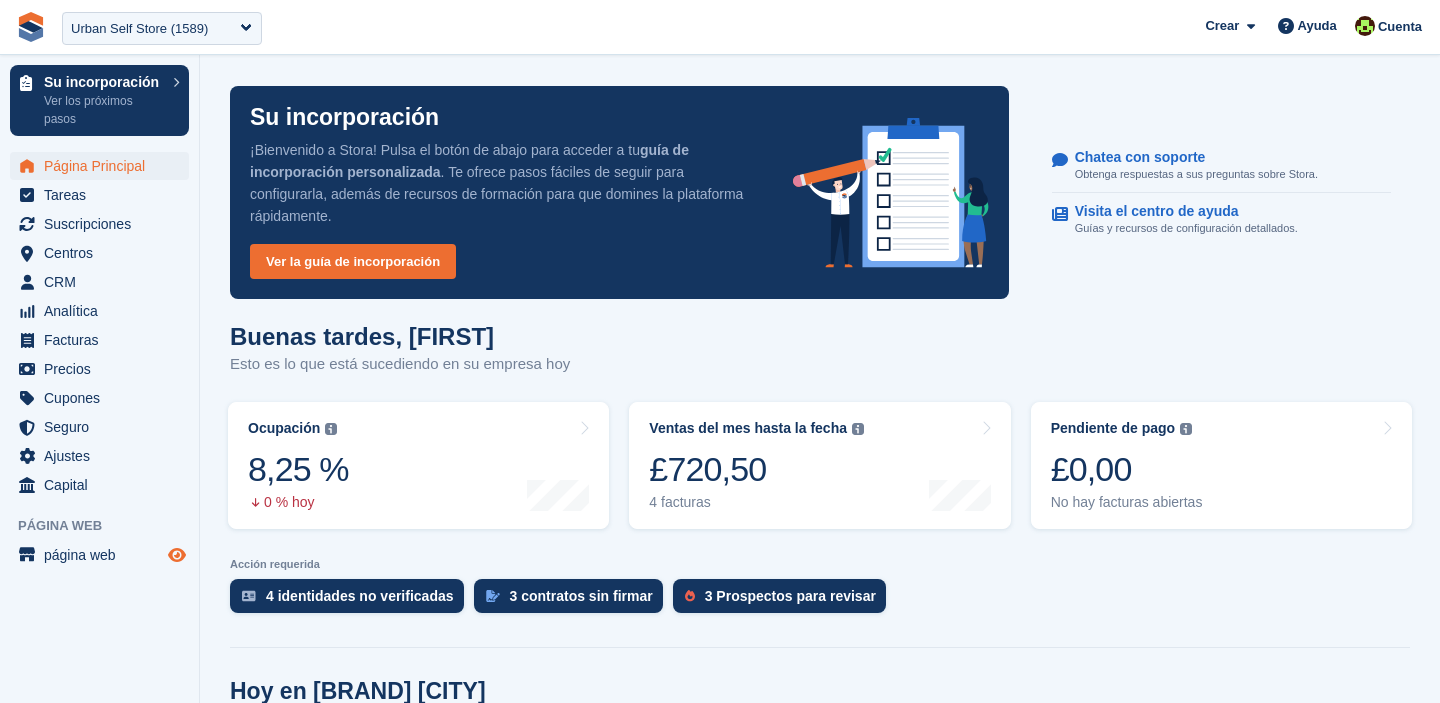 click at bounding box center (177, 555) 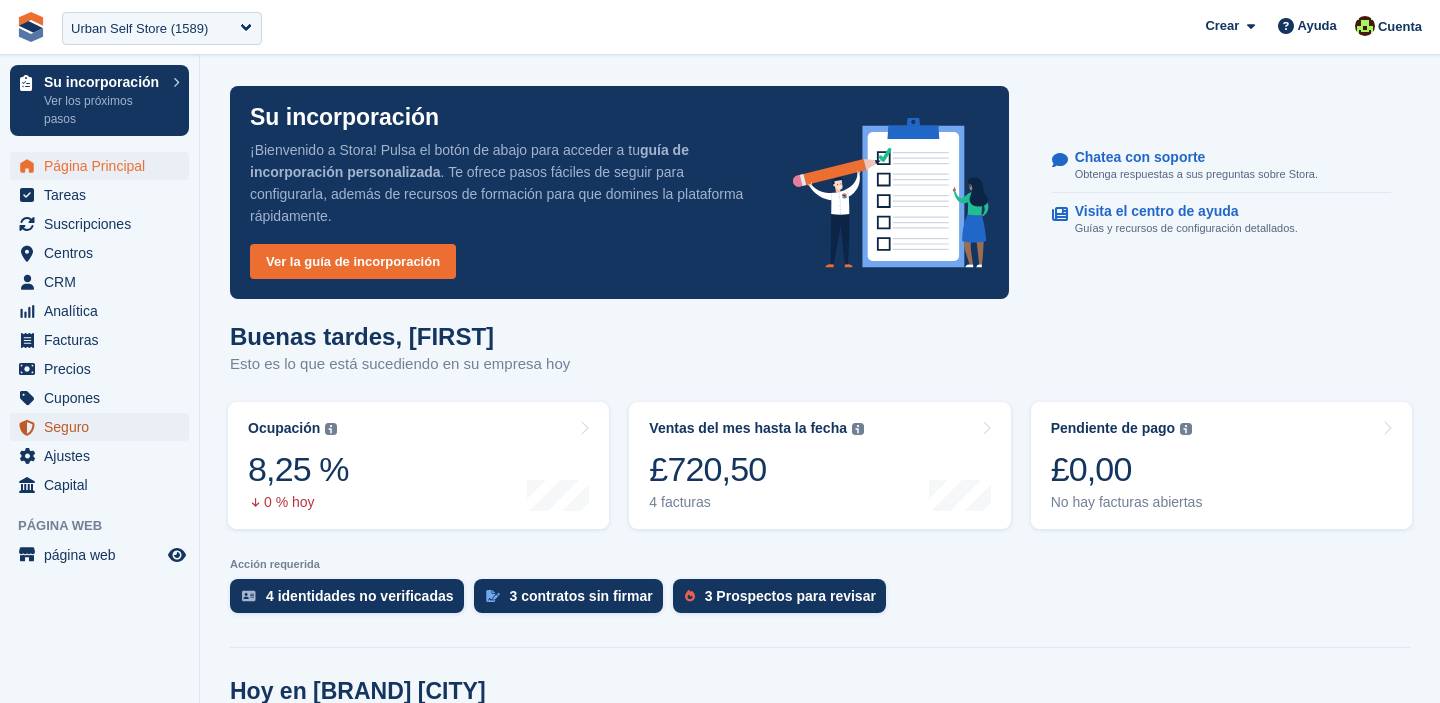 click on "Seguro" at bounding box center (104, 427) 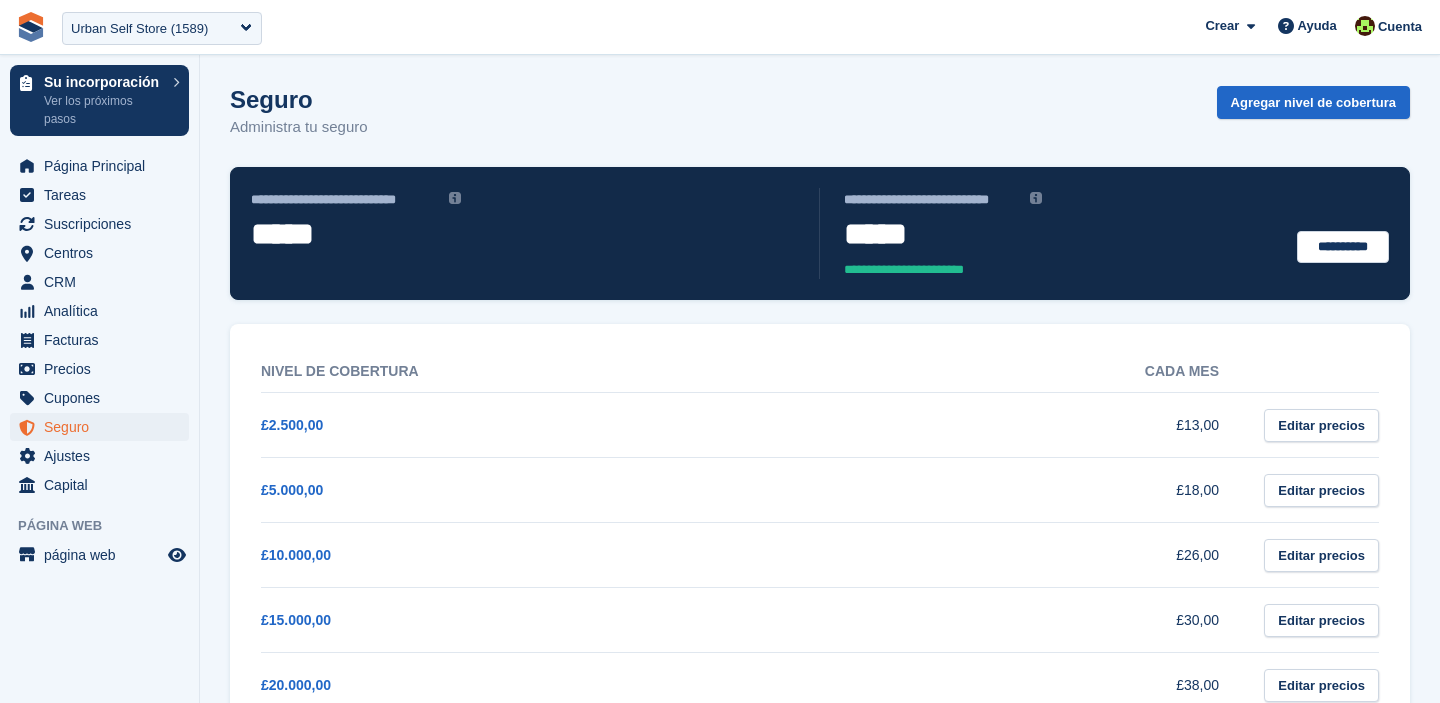 scroll, scrollTop: 0, scrollLeft: 0, axis: both 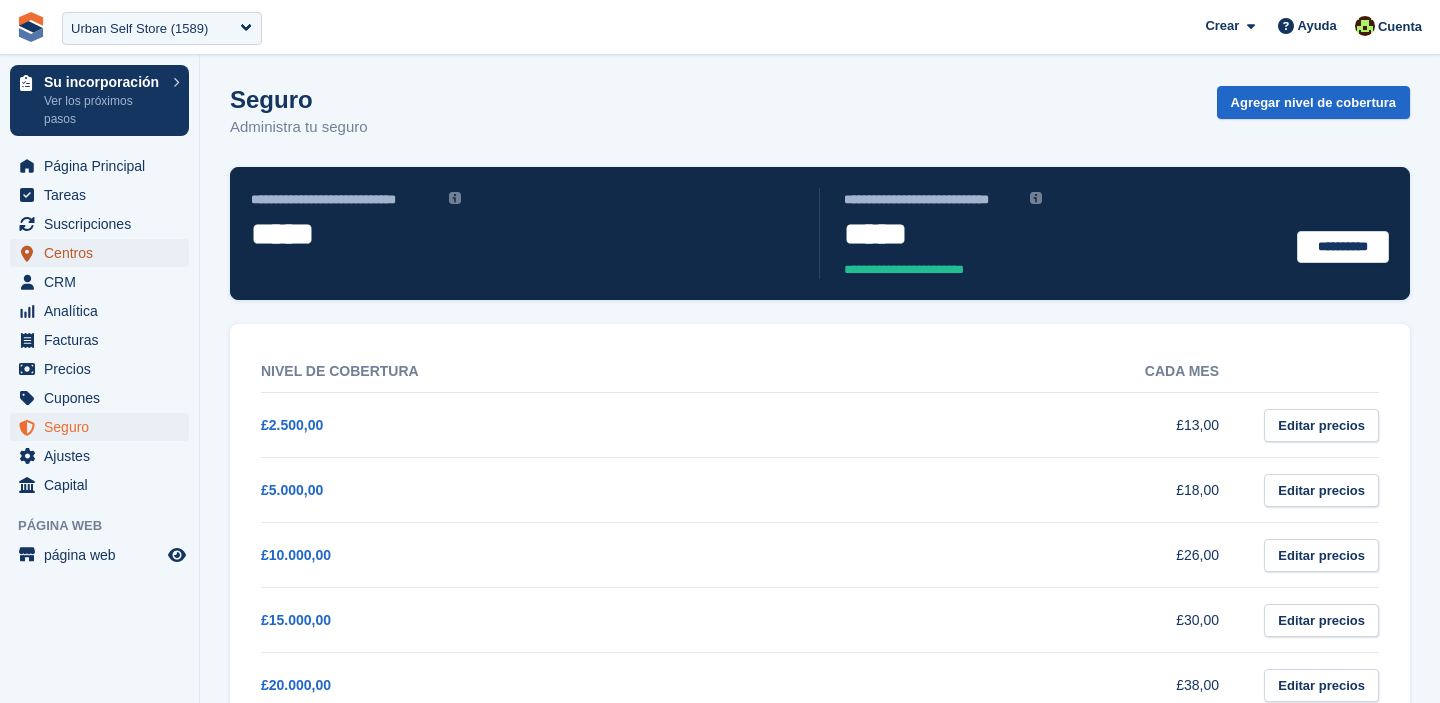 click on "Centros" at bounding box center (104, 253) 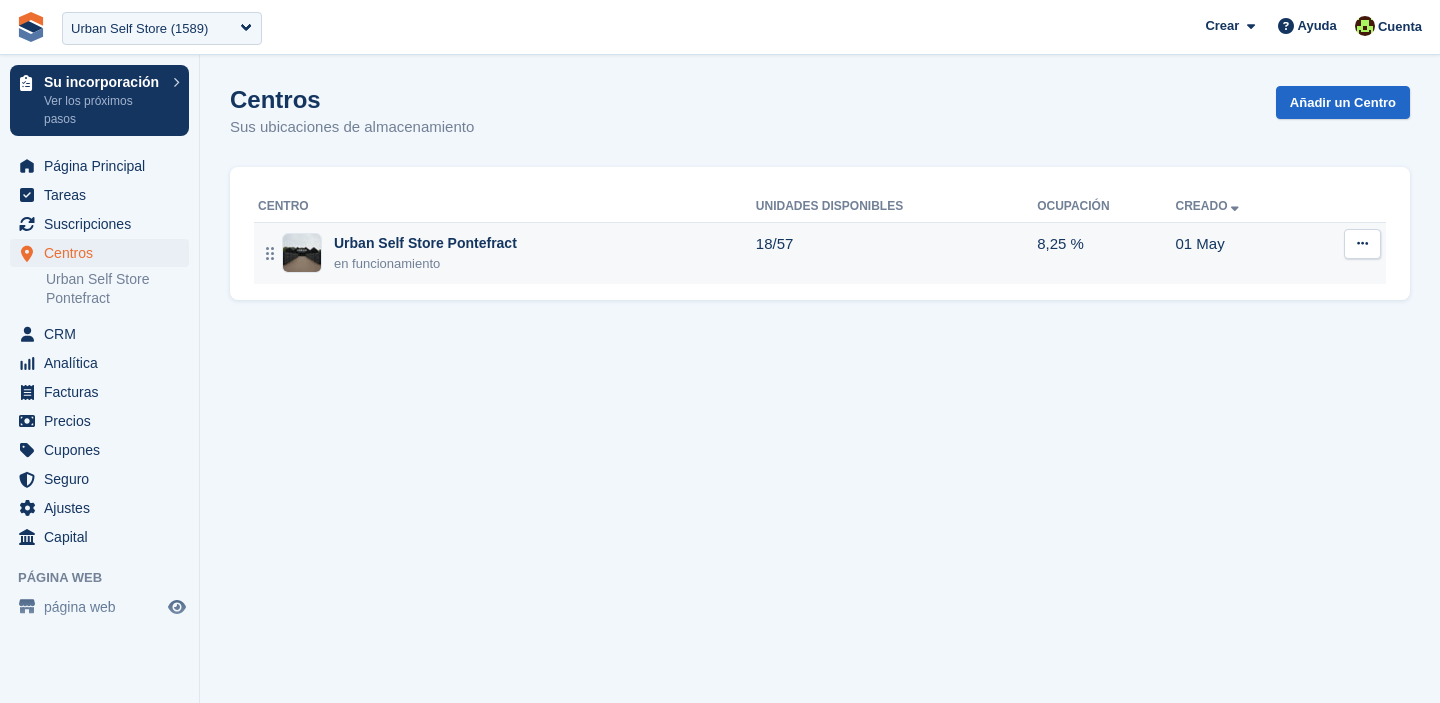 click on "Editar centro
Ver en la página web
Tipos de unidades
Unidades
Mapa" at bounding box center [1345, 253] 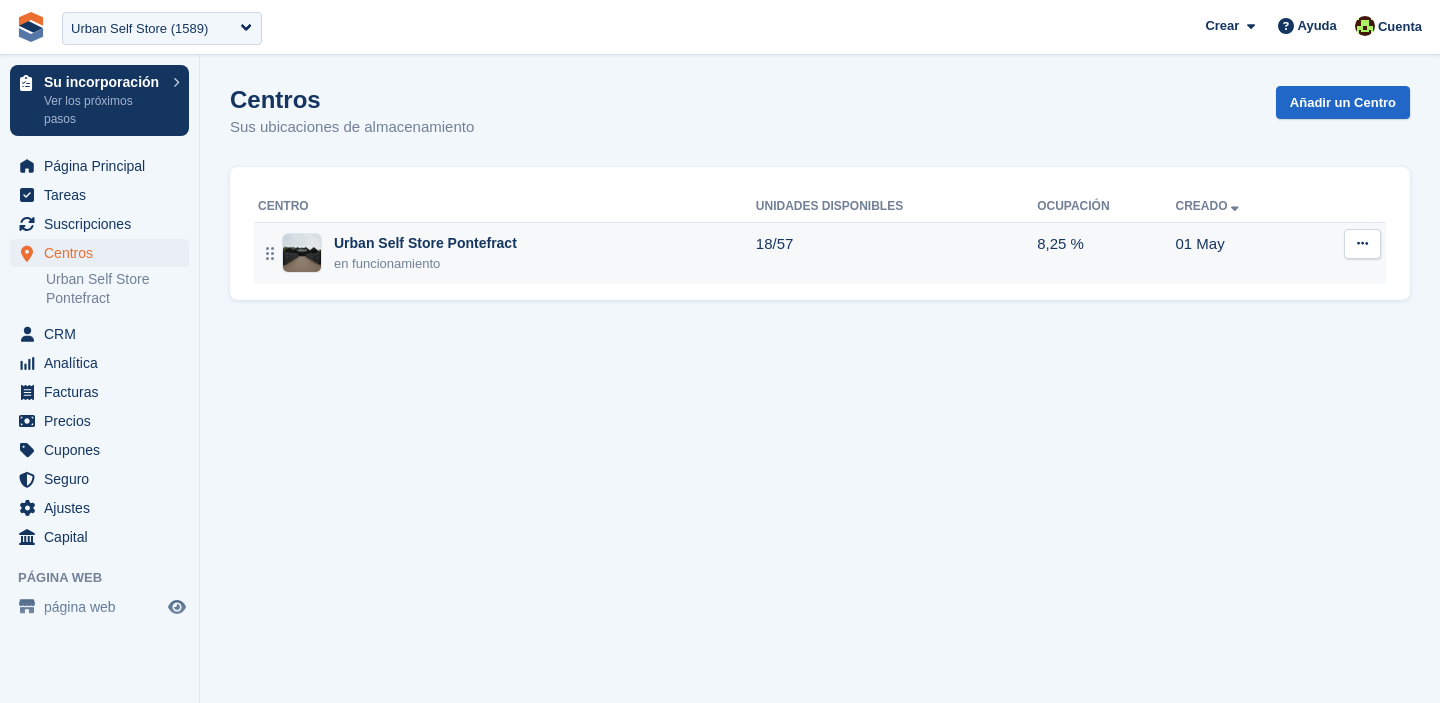 click on "Urban Self Store Pontefract
en funcionamiento" at bounding box center (505, 253) 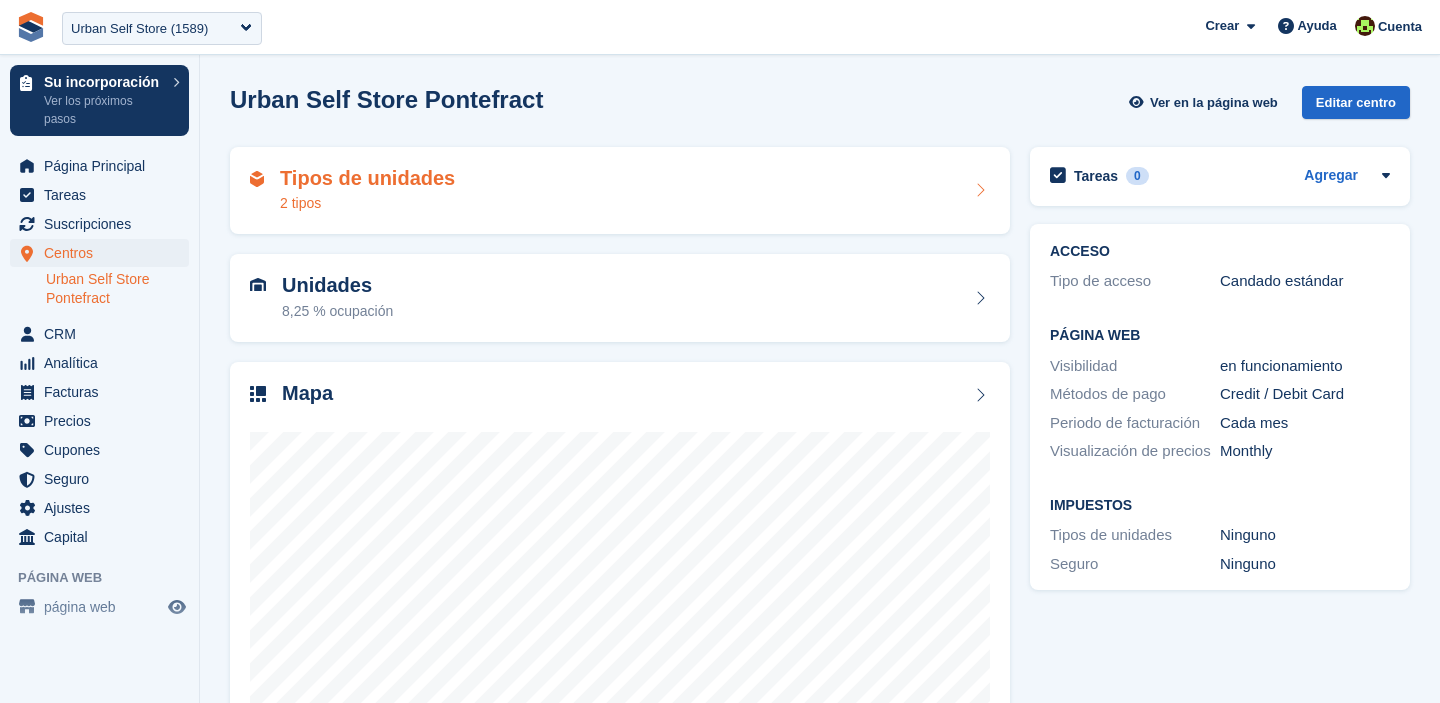 scroll, scrollTop: 0, scrollLeft: 0, axis: both 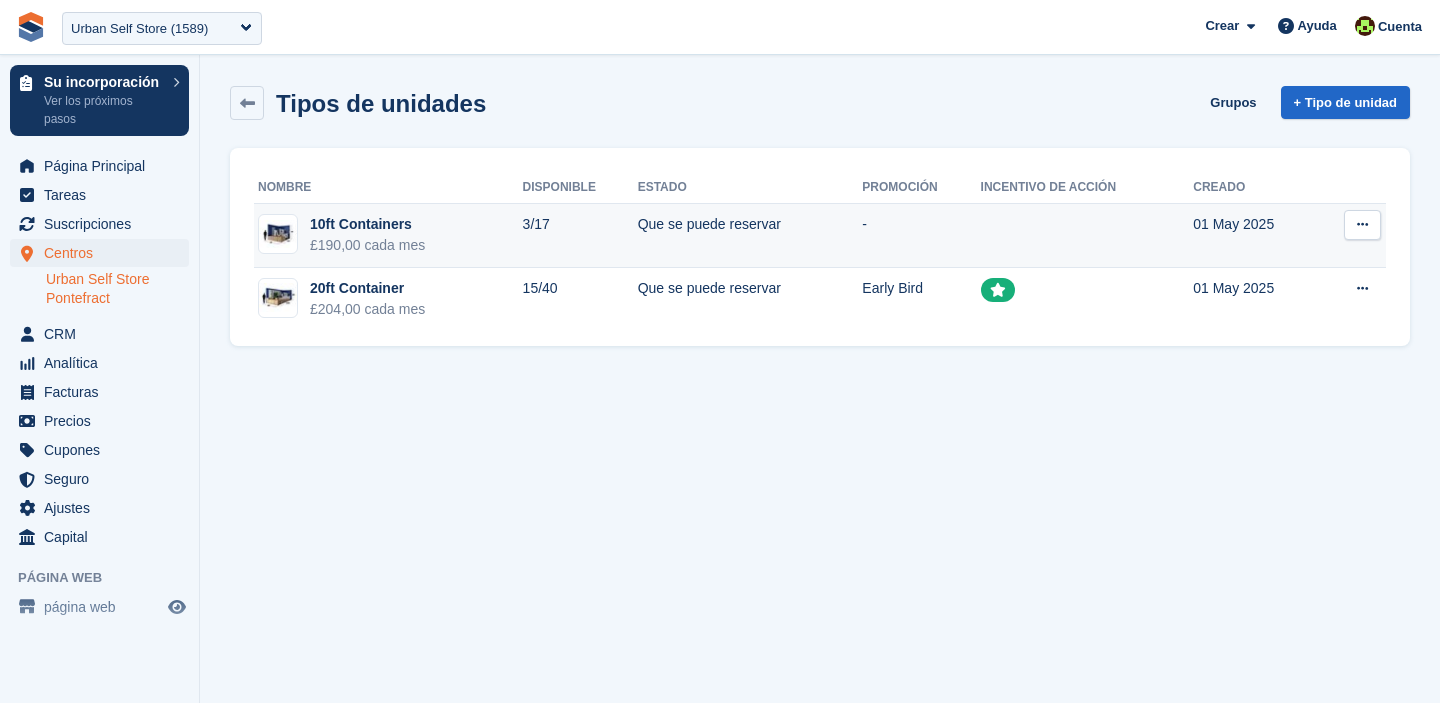 click at bounding box center [1362, 224] 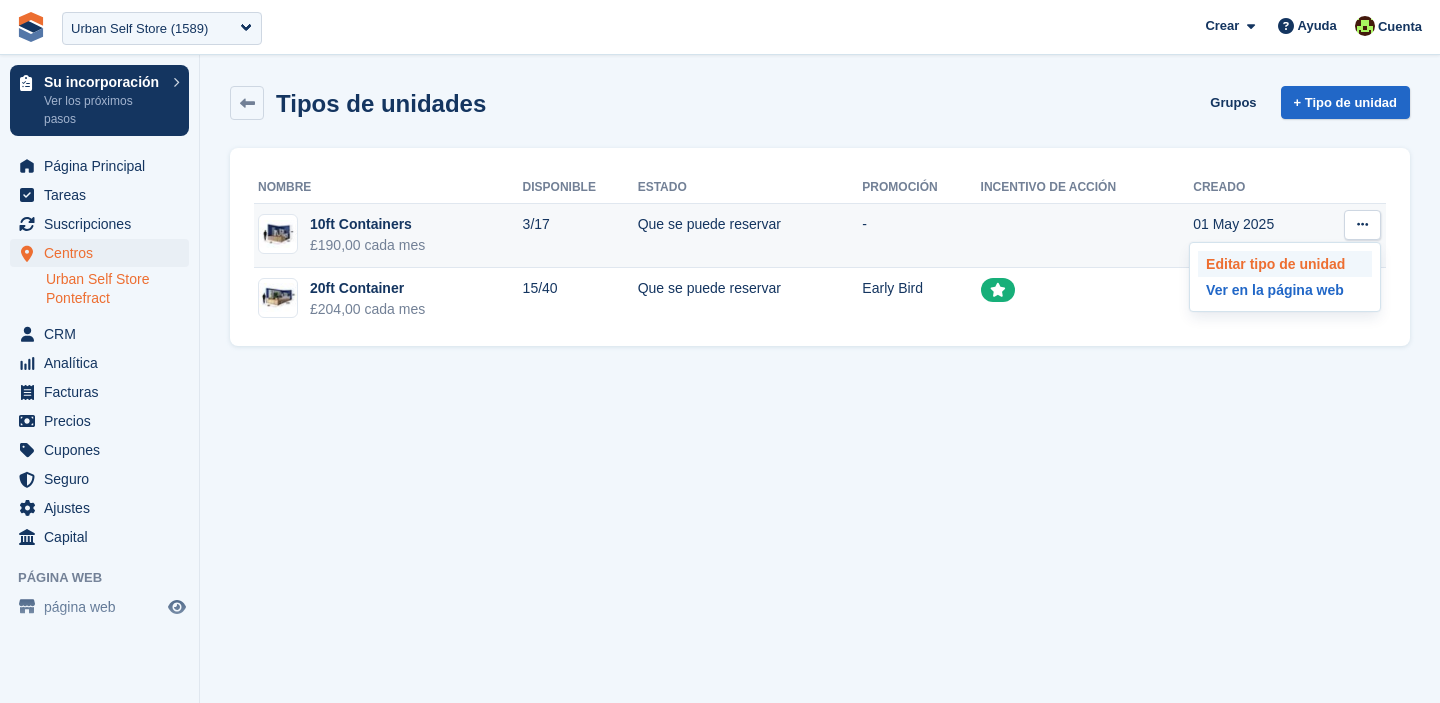 click on "Editar tipo de unidad" at bounding box center [1285, 264] 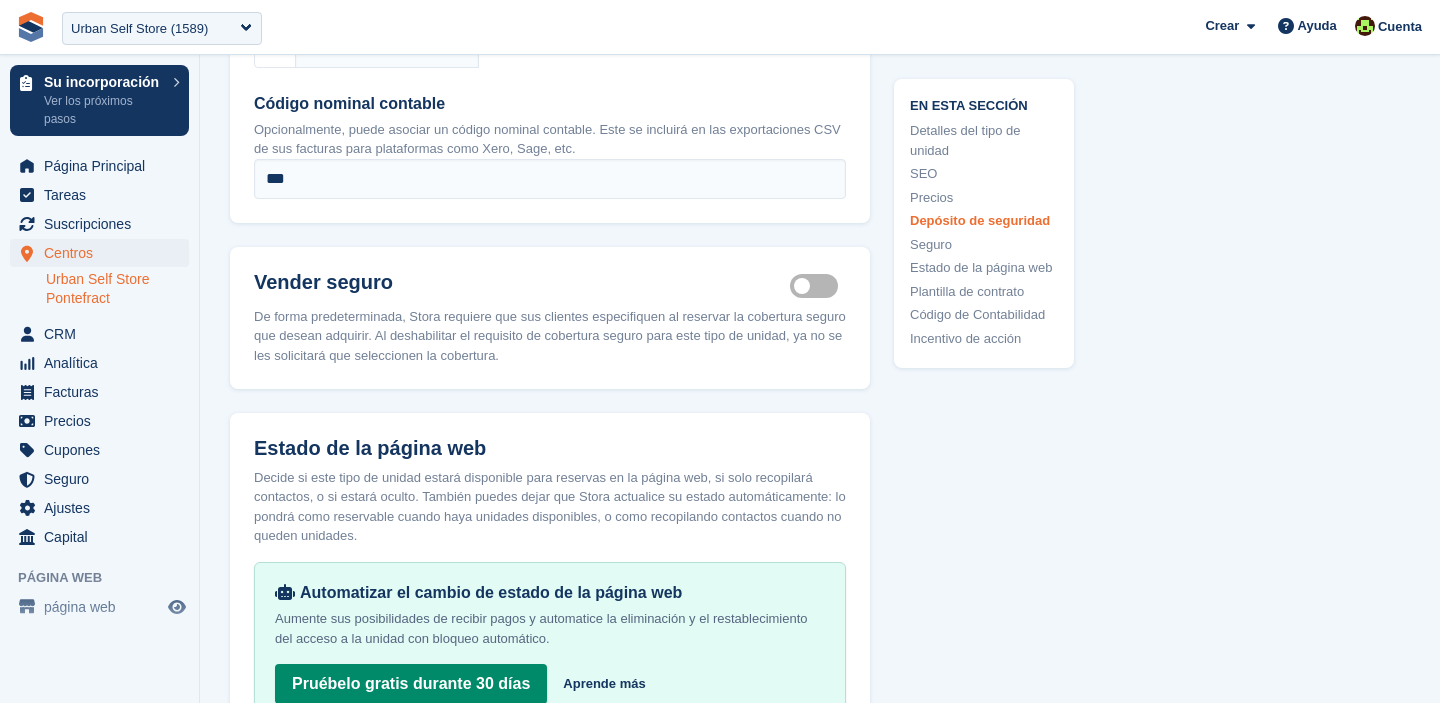 scroll, scrollTop: 2661, scrollLeft: 0, axis: vertical 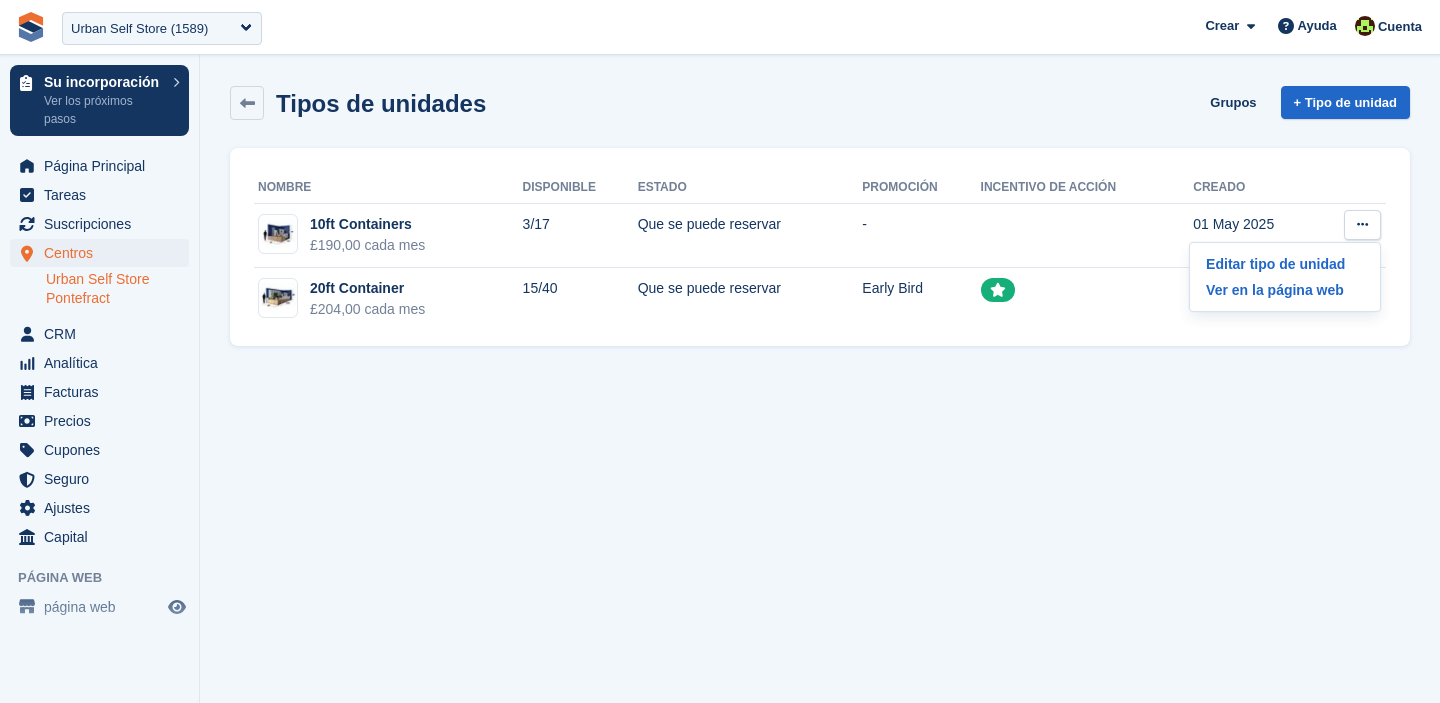 click on "Tipos de unidades
Grupos
+ Tipo de unidad
Nombre
Disponible
Estado
Promoción
Incentivo de acción
Creado
10ft Containers
£190,00 cada mes
3/17
Que se puede reservar
-
01 May 2025
Editar tipo de unidad
Ver en la página web" at bounding box center [820, 351] 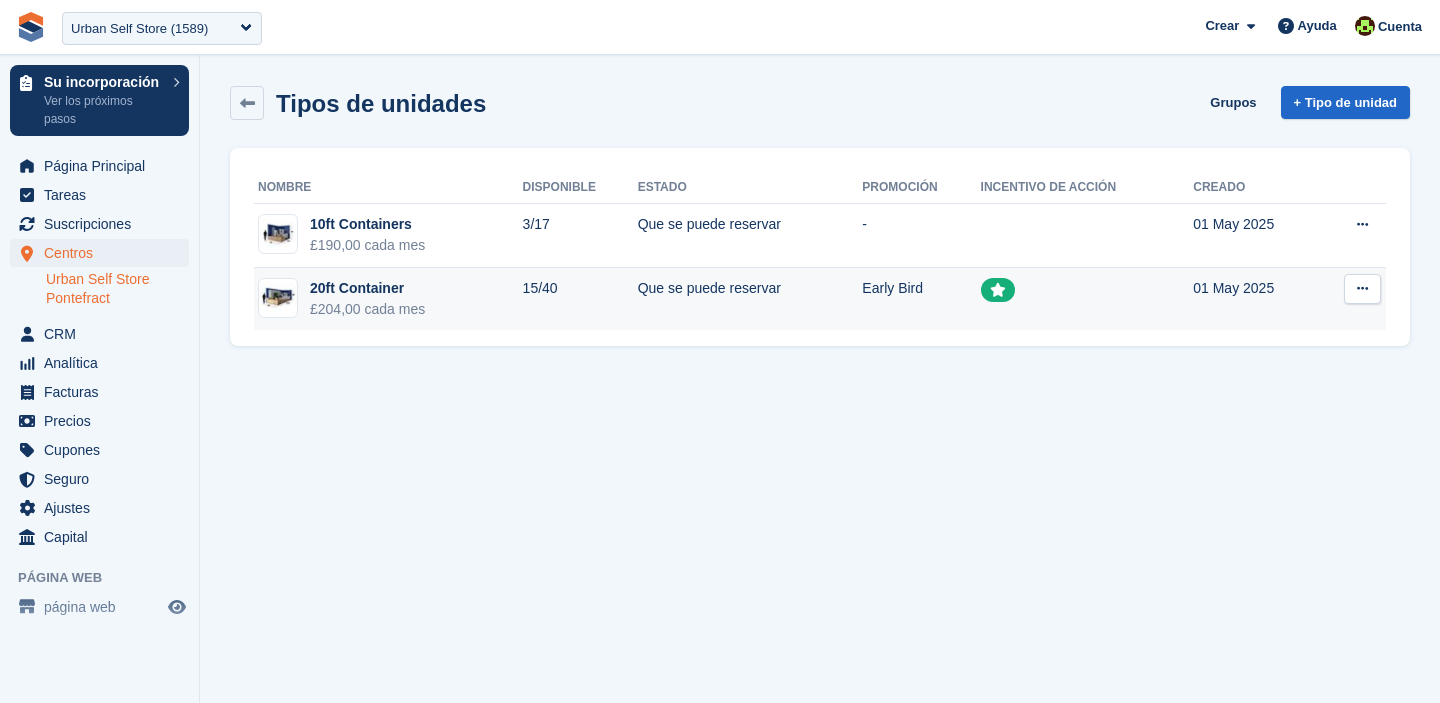 click at bounding box center [1362, 288] 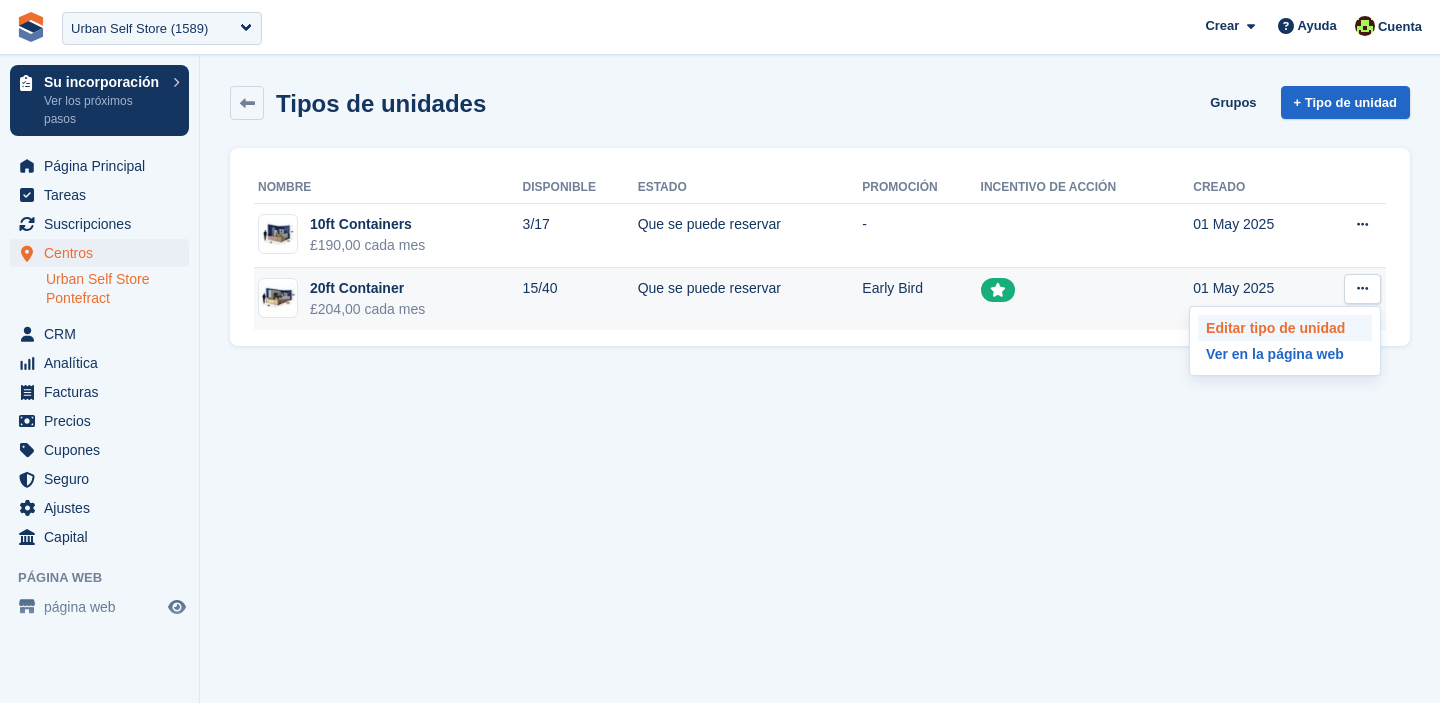 click on "Editar tipo de unidad" at bounding box center (1285, 328) 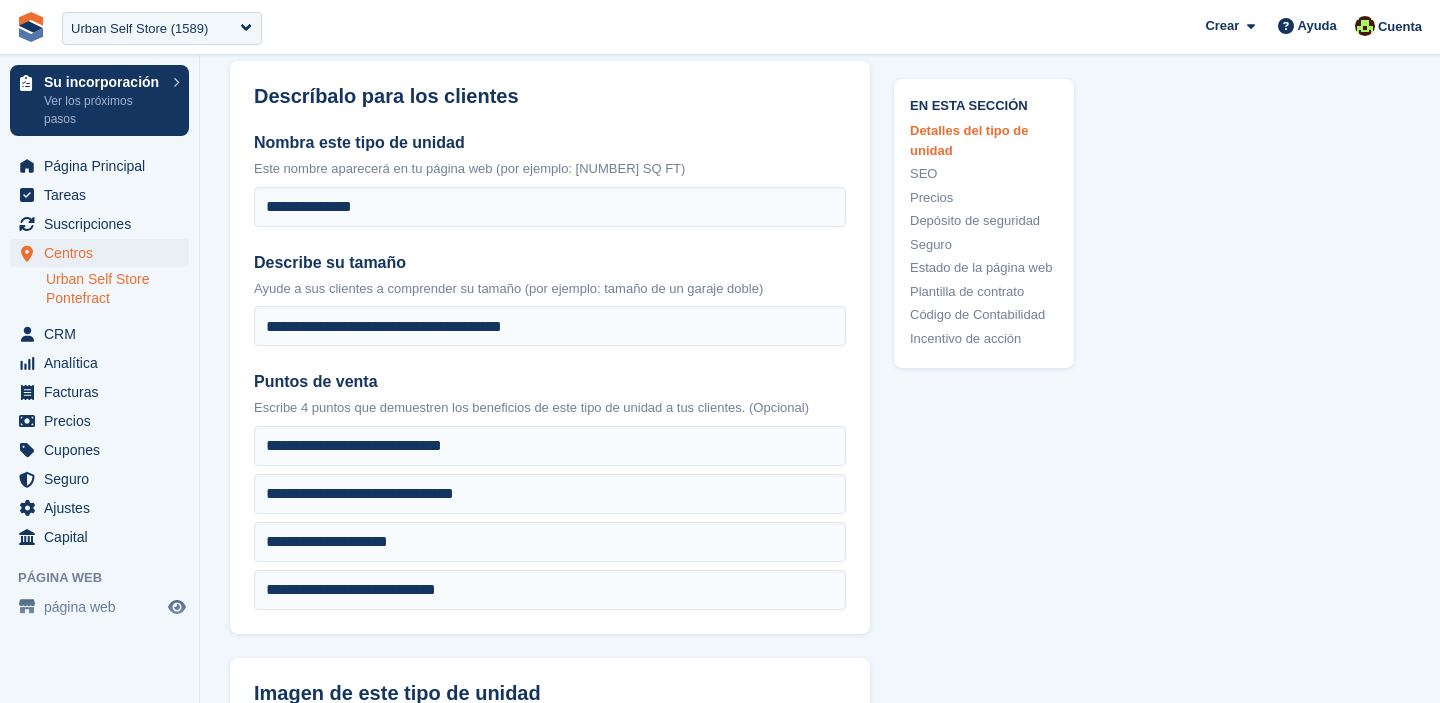 click on "Seguro" at bounding box center [984, 244] 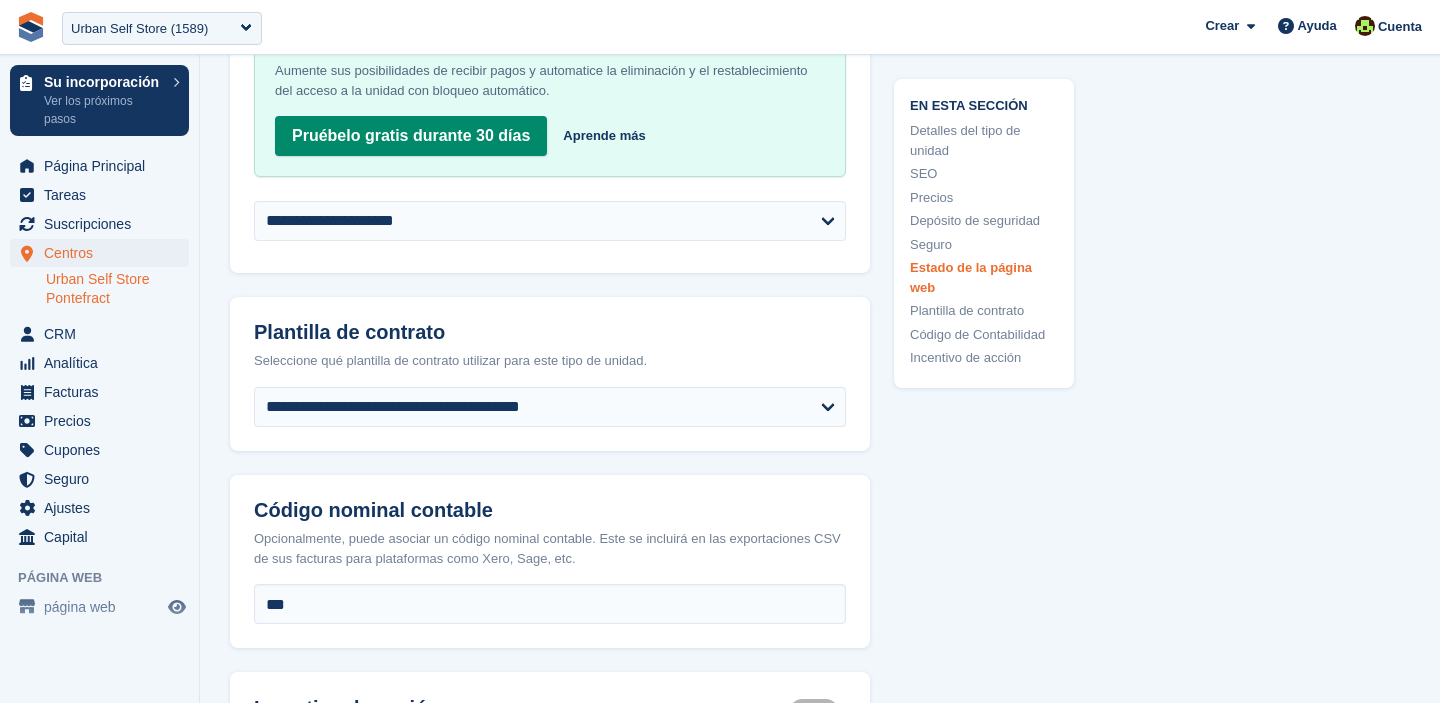 scroll, scrollTop: 3471, scrollLeft: 0, axis: vertical 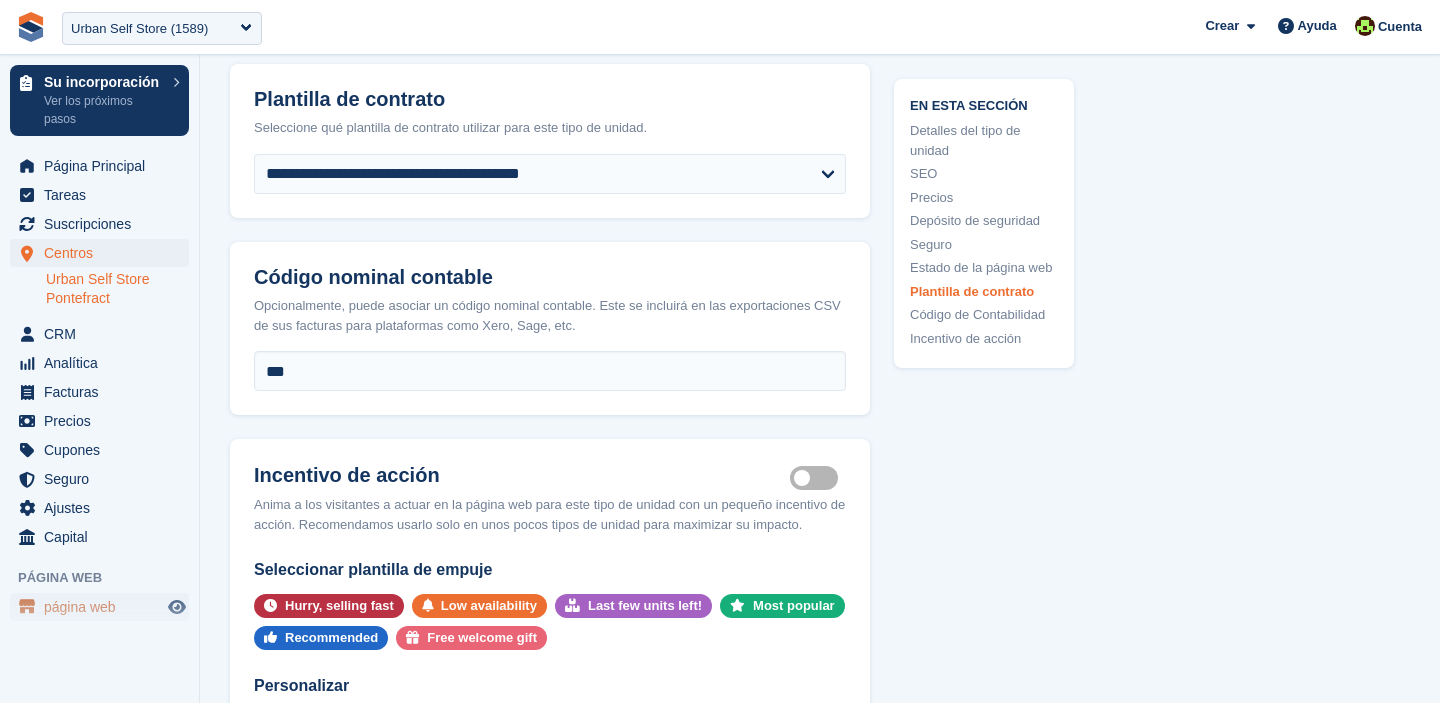 click on "página web" at bounding box center [104, 607] 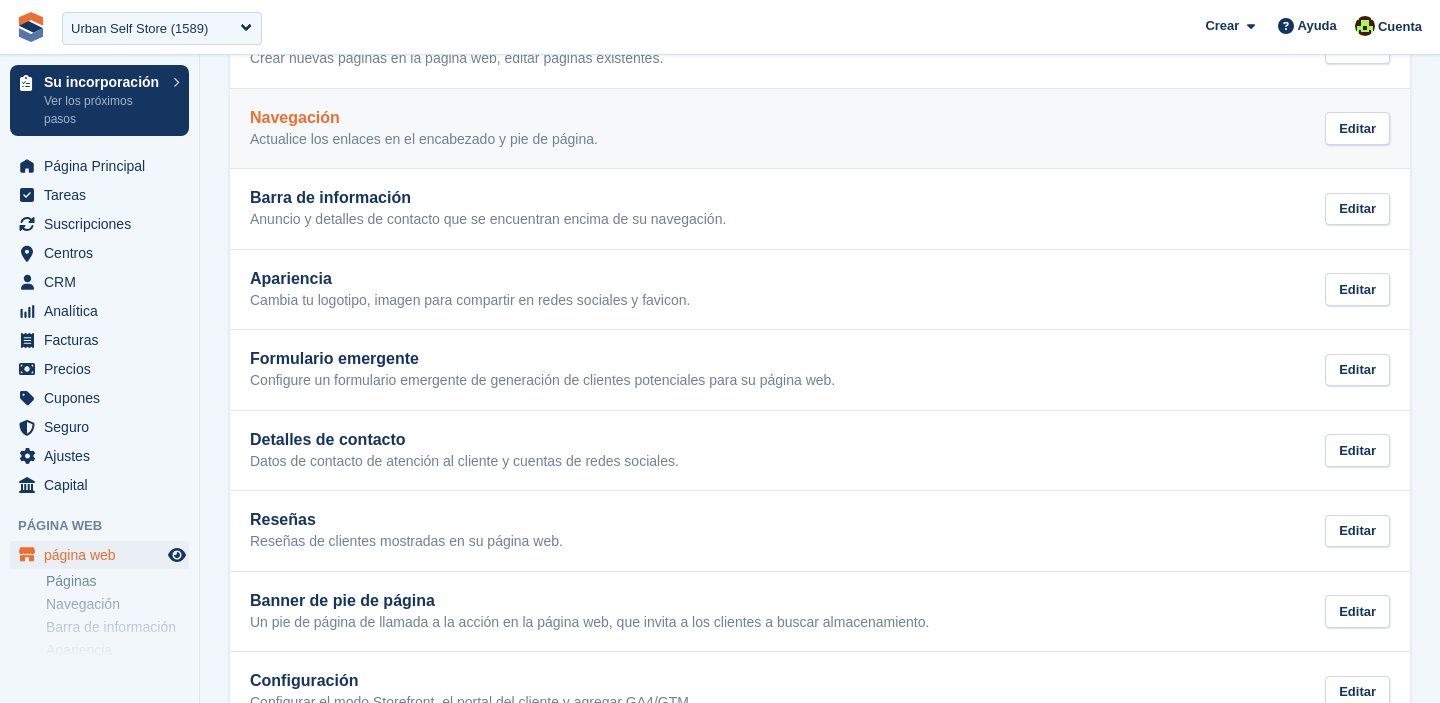 scroll, scrollTop: 0, scrollLeft: 0, axis: both 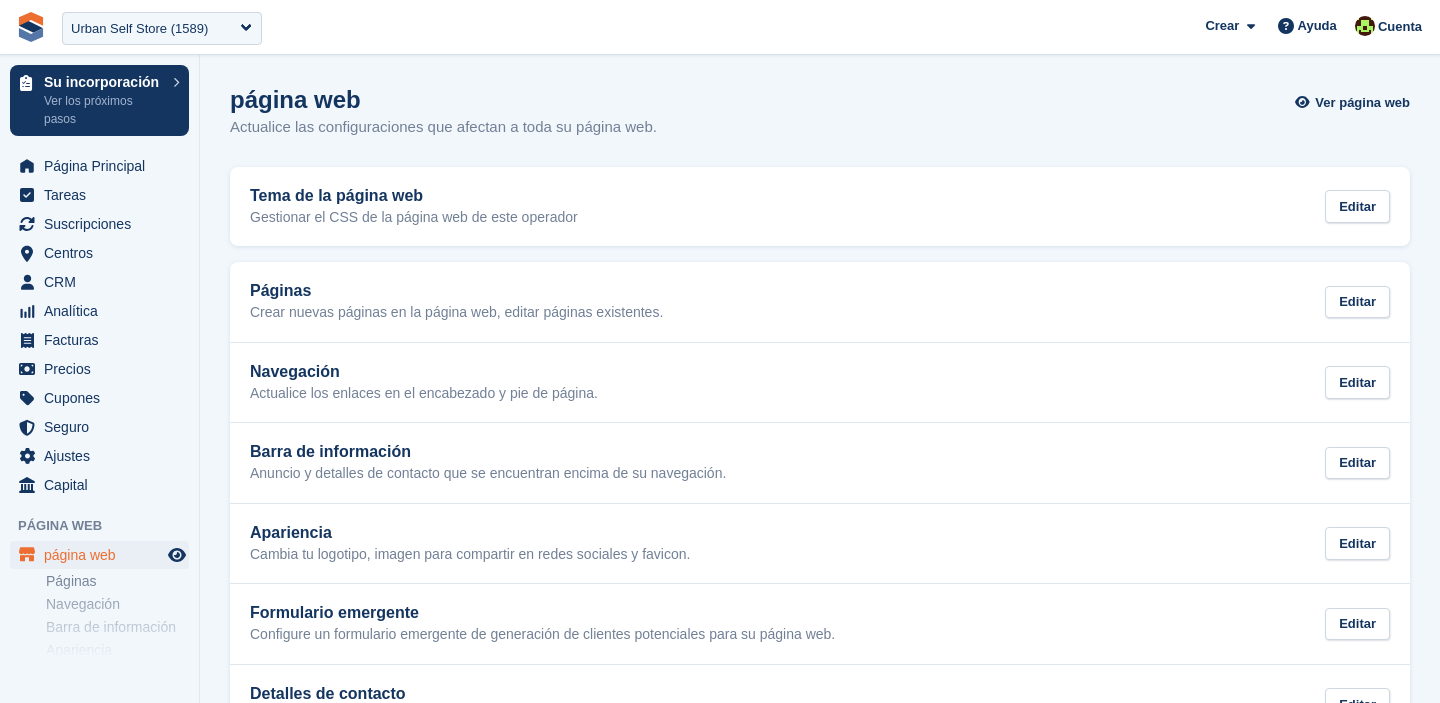 click on "página web
Actualice las configuraciones que afectan a toda su página web.
Ver página web
Tema de la página web
Gestionar el CSS de la página web de este operador
Editar
Páginas
Crear nuevas páginas en la página web, editar páginas existentes.
Editar
Navegación
Actualice los enlaces en el encabezado y pie de página.
Editar
Barra de información
Anuncio y detalles de contacto que se encuentran encima de su navegación.
Editar
Apariencia
Cambia tu logotipo, imagen para compartir en redes sociales y favicon.
Editar" at bounding box center [820, 628] 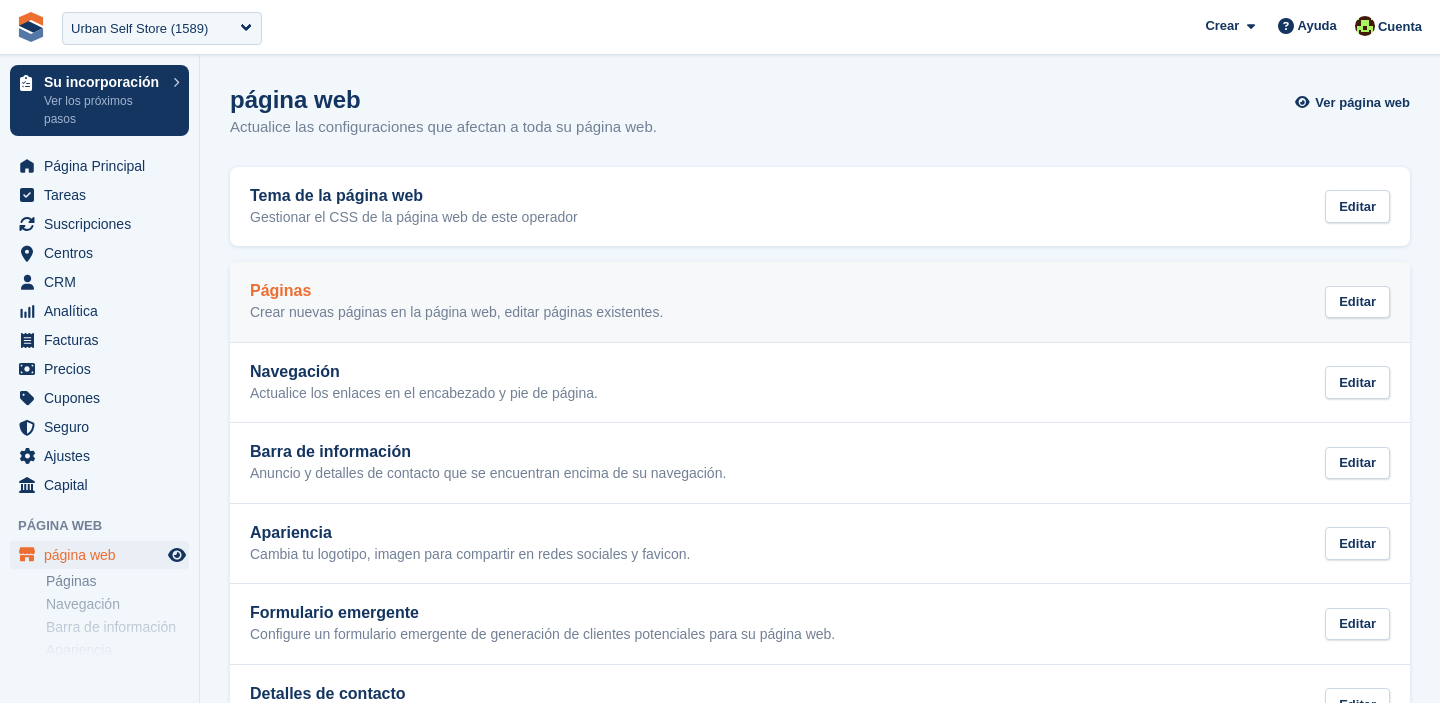 click on "Crear nuevas páginas en la página web, editar páginas existentes." at bounding box center [456, 313] 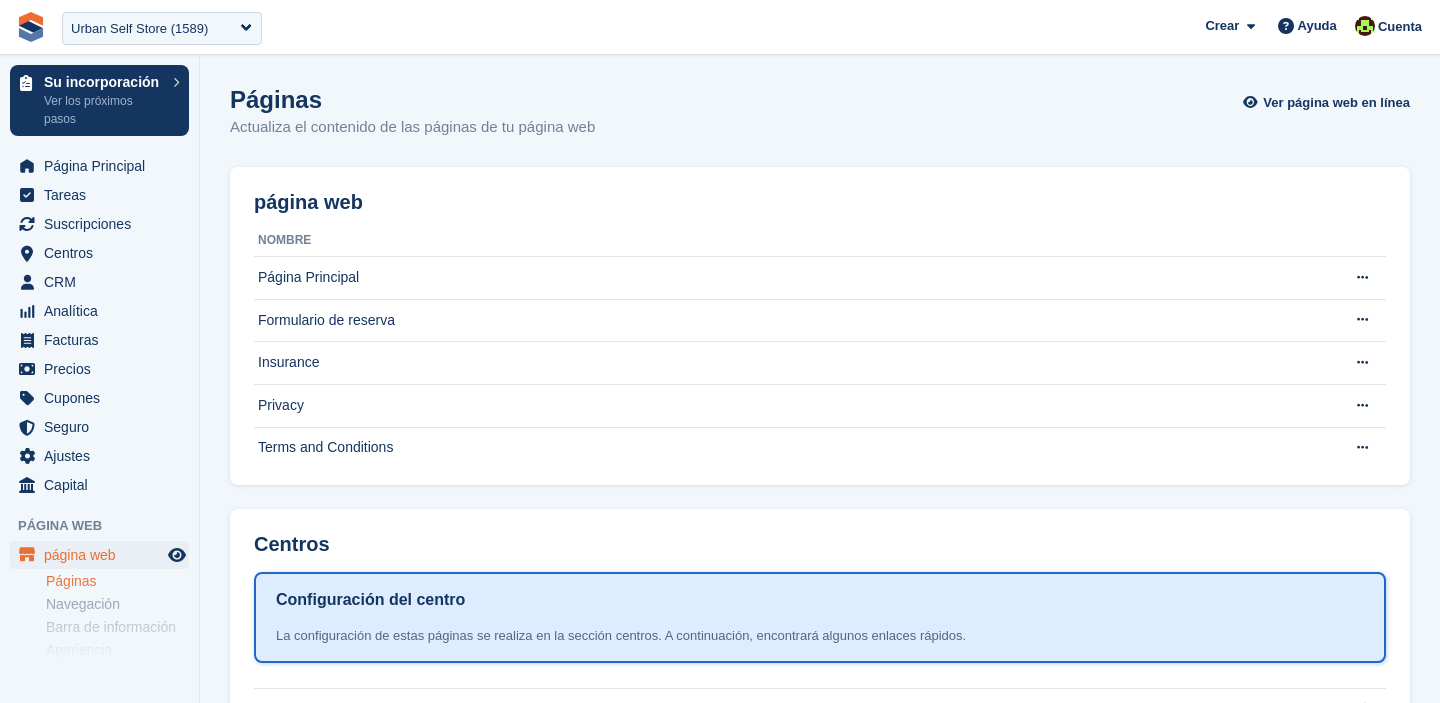 scroll, scrollTop: 240, scrollLeft: 0, axis: vertical 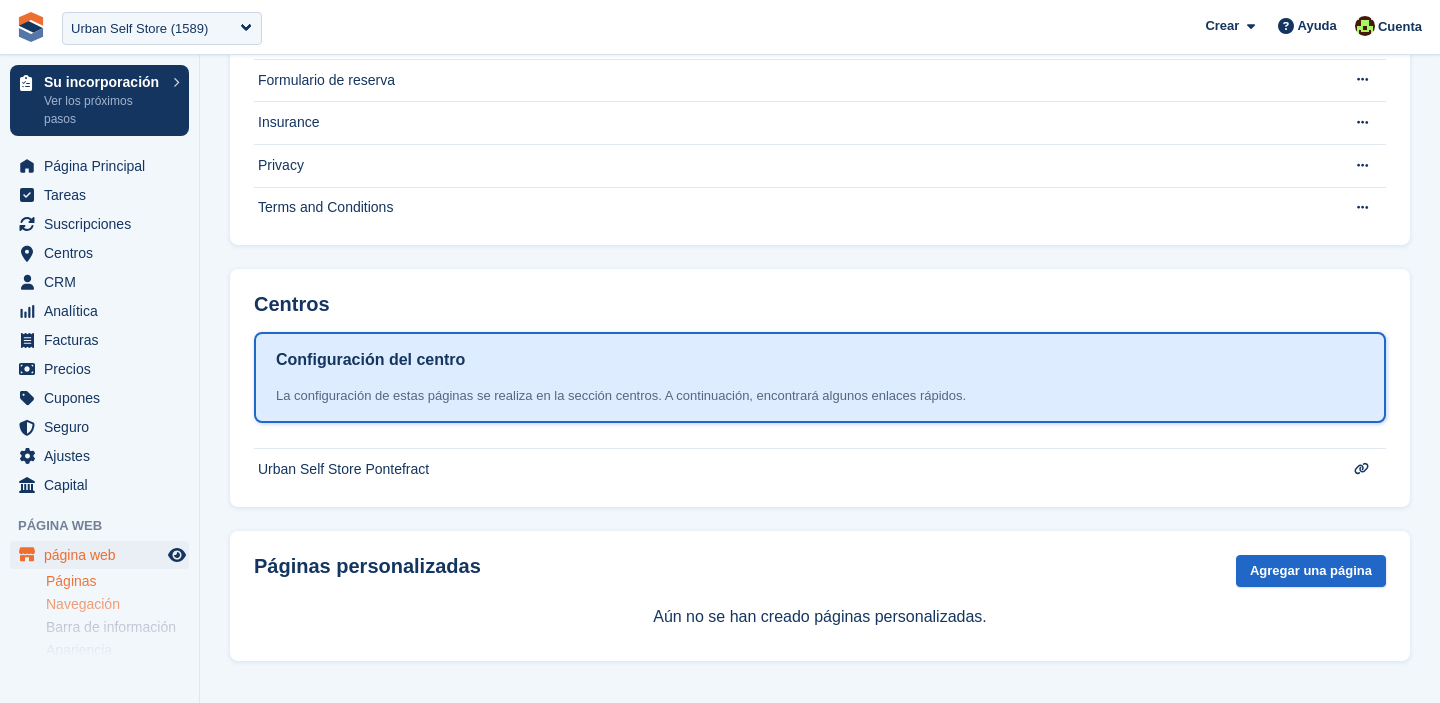 click on "Navegación" at bounding box center [117, 604] 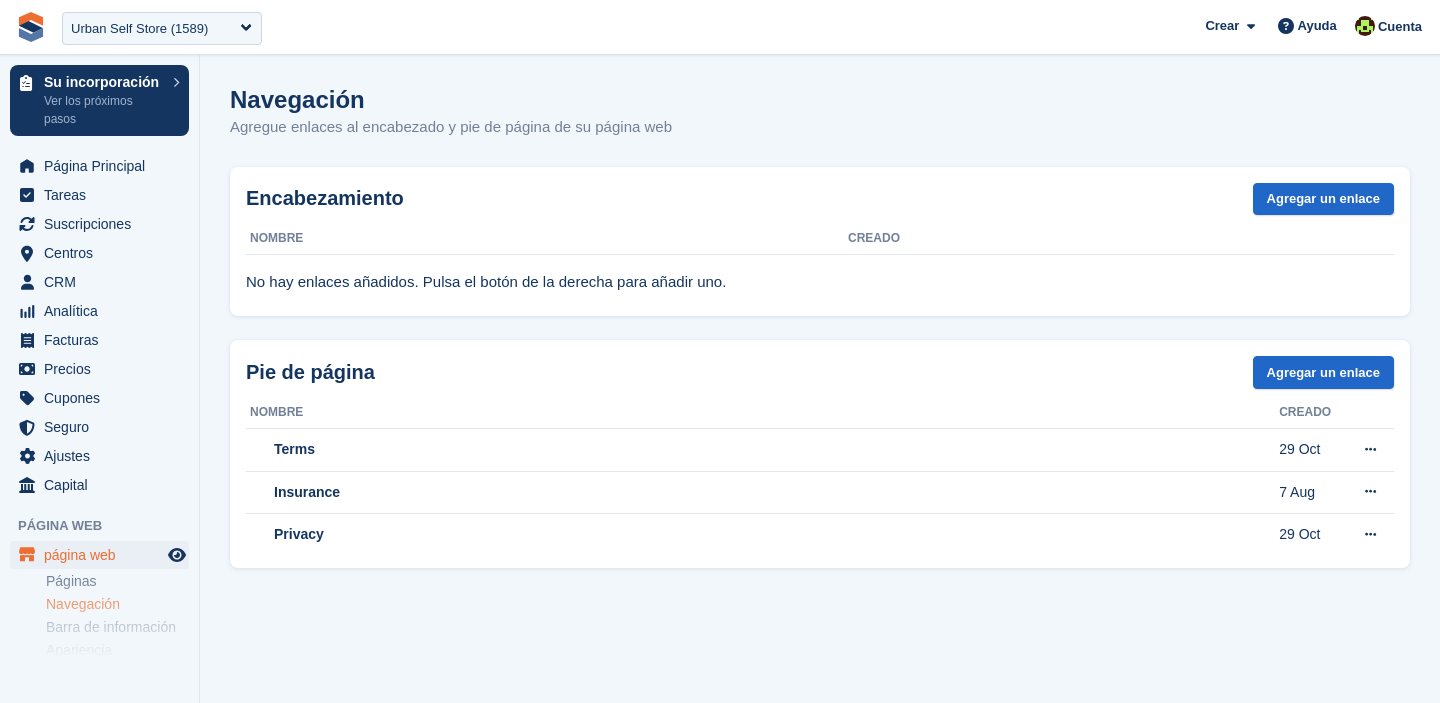 scroll, scrollTop: 0, scrollLeft: 0, axis: both 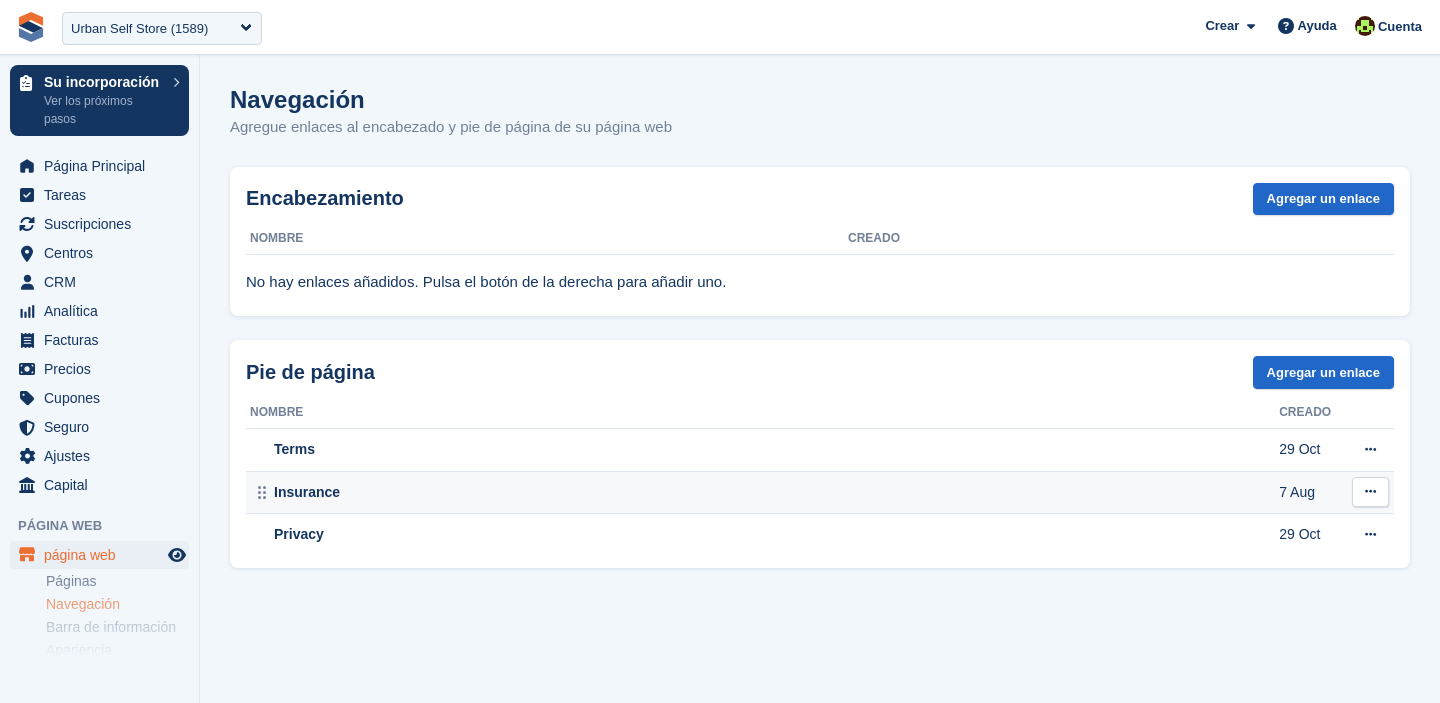 click at bounding box center [1370, 492] 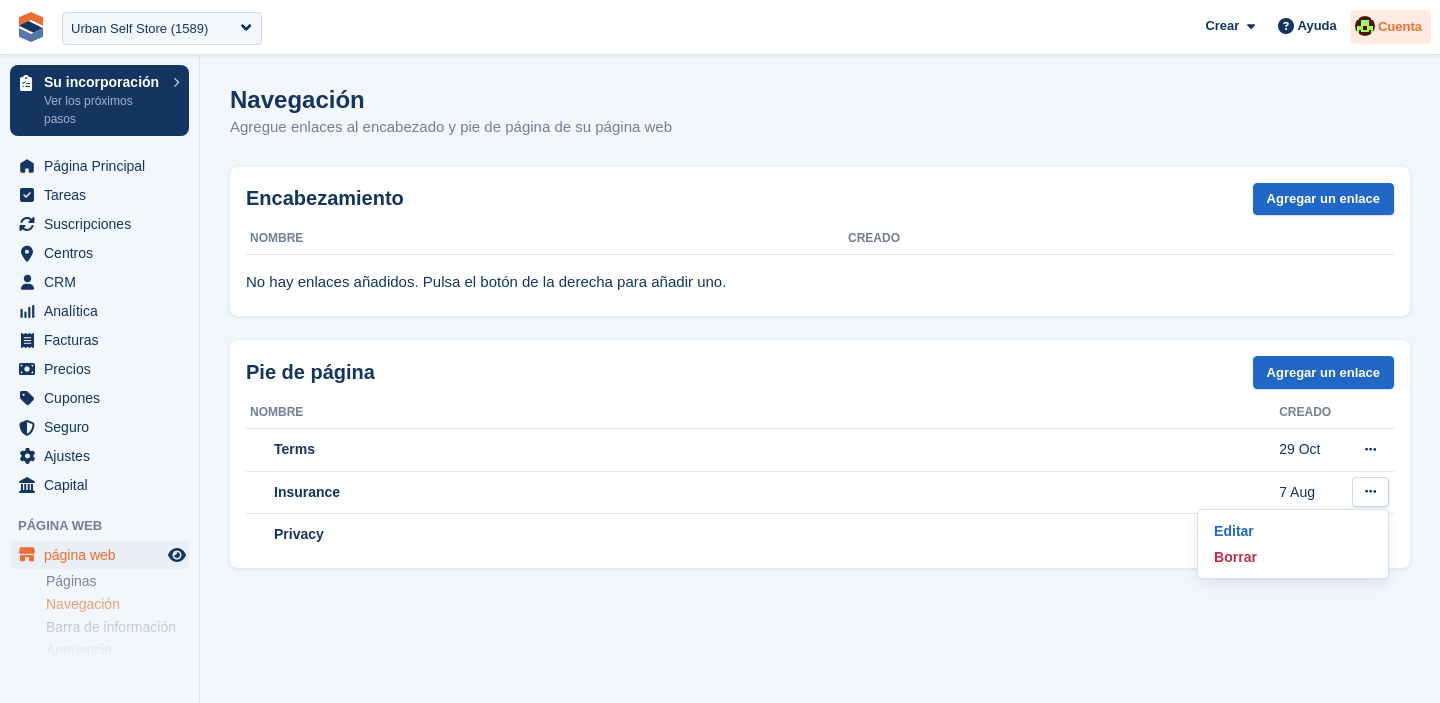 click on "Cuenta" at bounding box center (1400, 27) 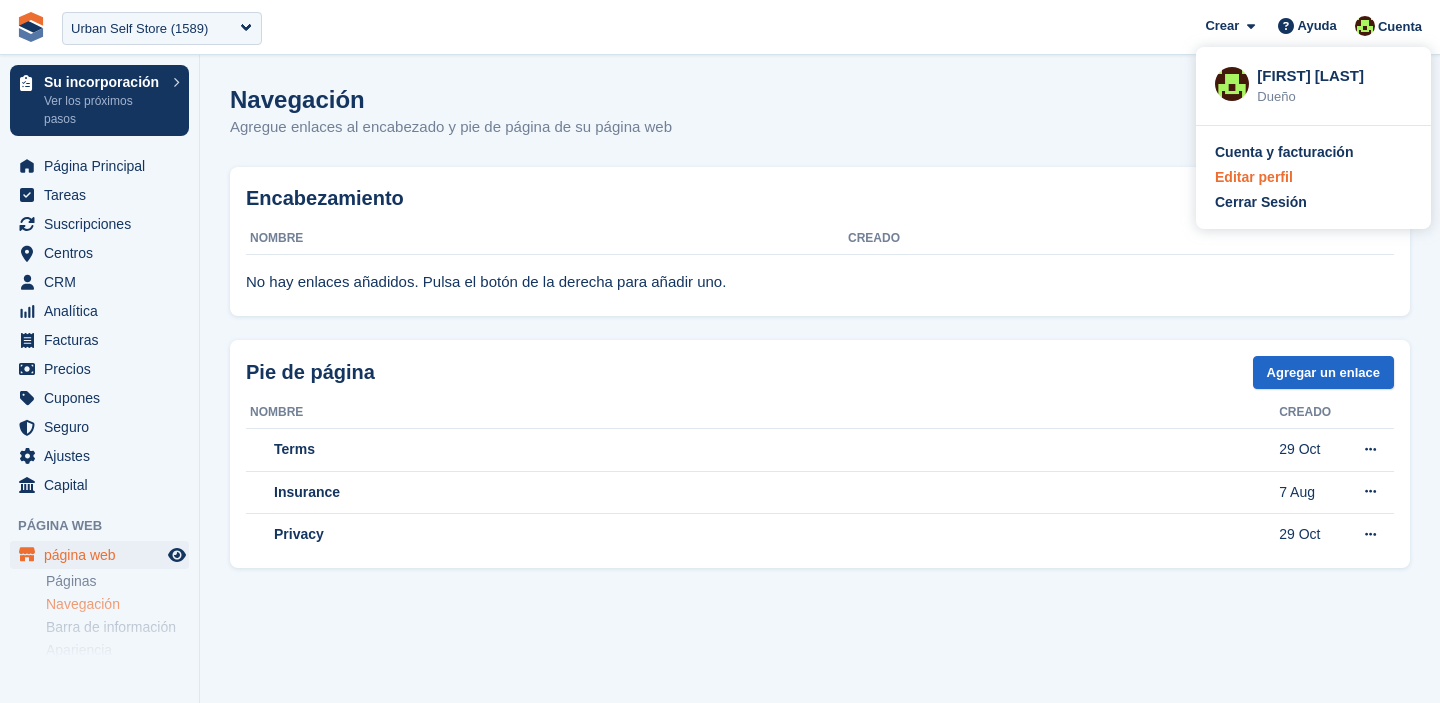 click on "Editar perfil" at bounding box center [1254, 177] 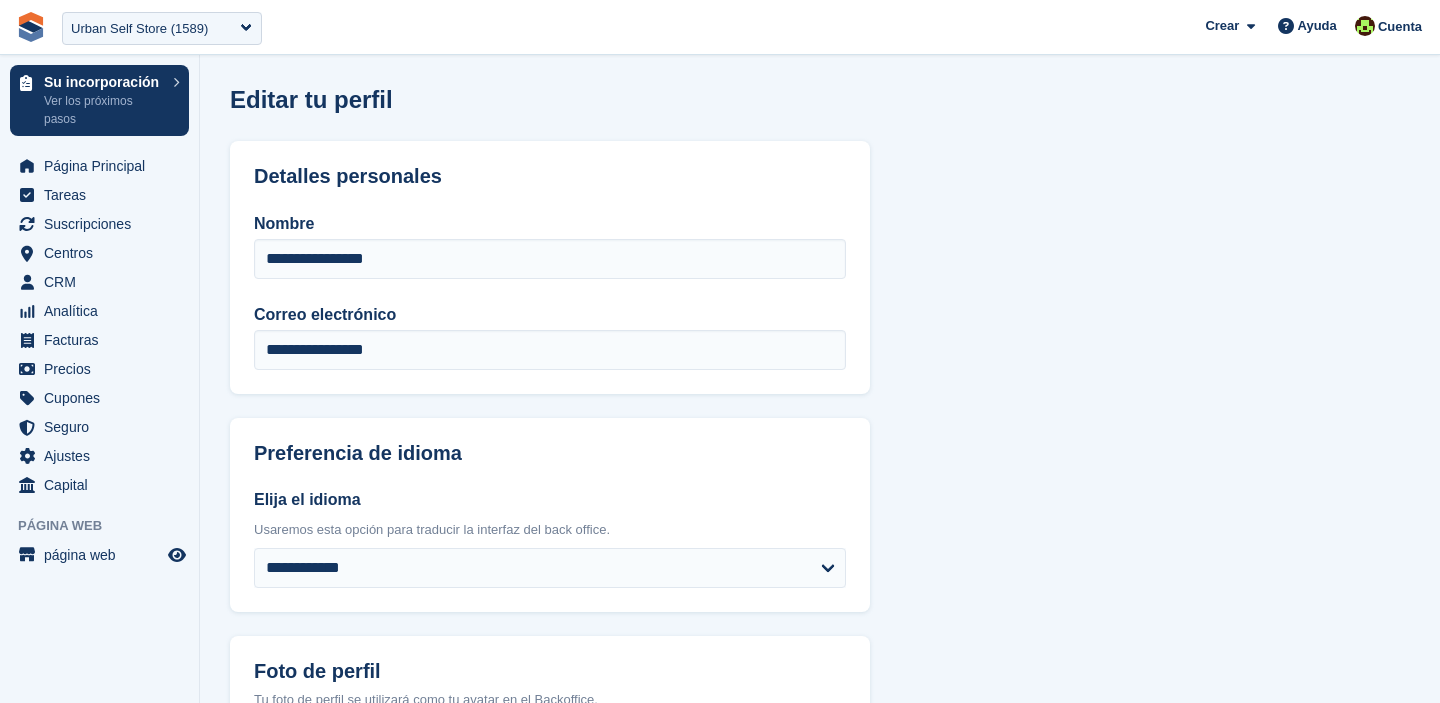 scroll, scrollTop: 155, scrollLeft: 0, axis: vertical 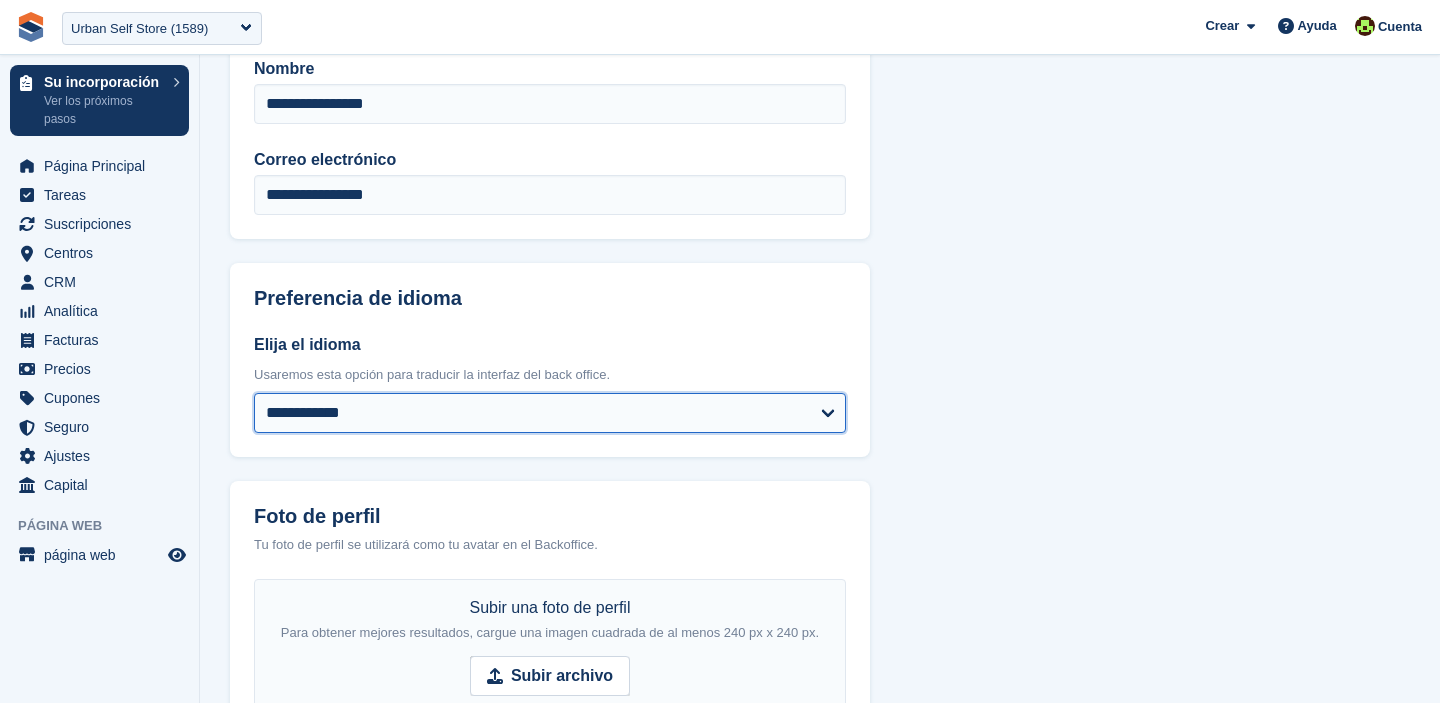 click on "**********" at bounding box center (550, 413) 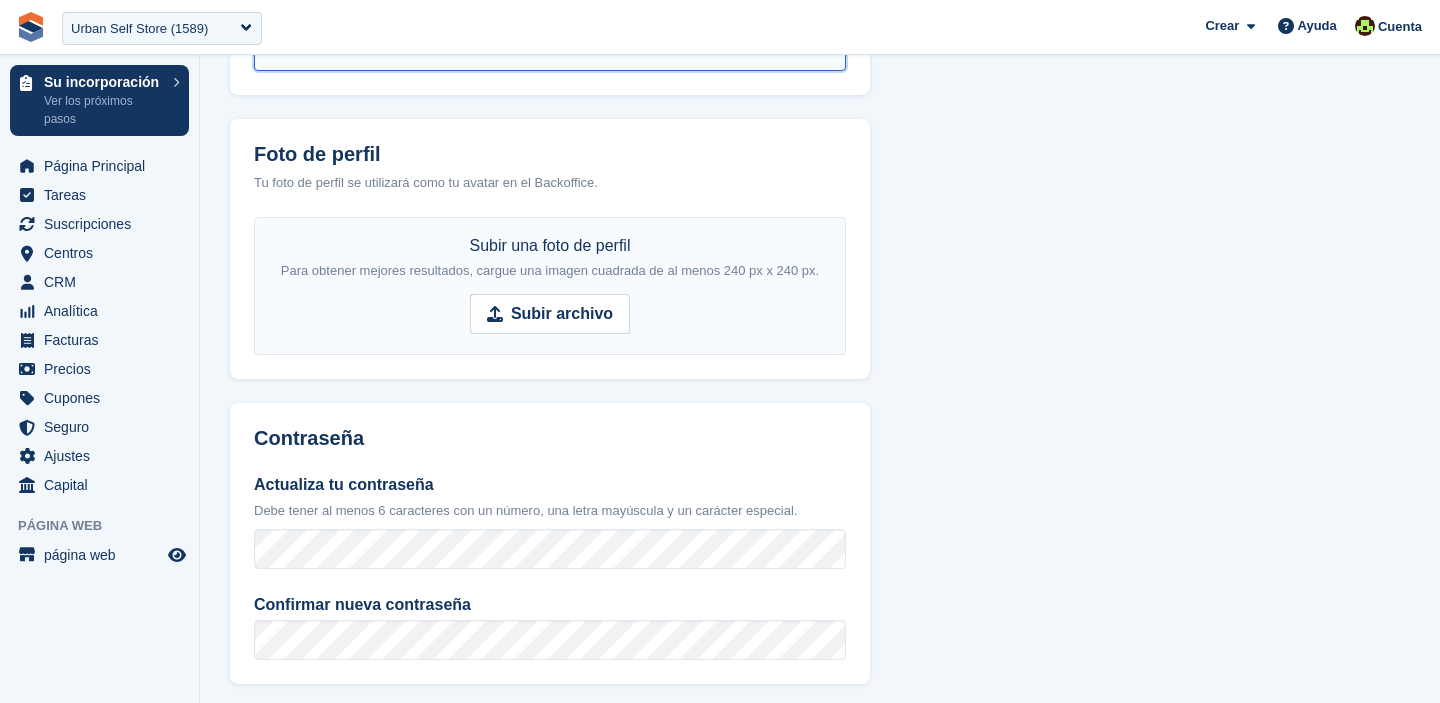 scroll, scrollTop: 798, scrollLeft: 0, axis: vertical 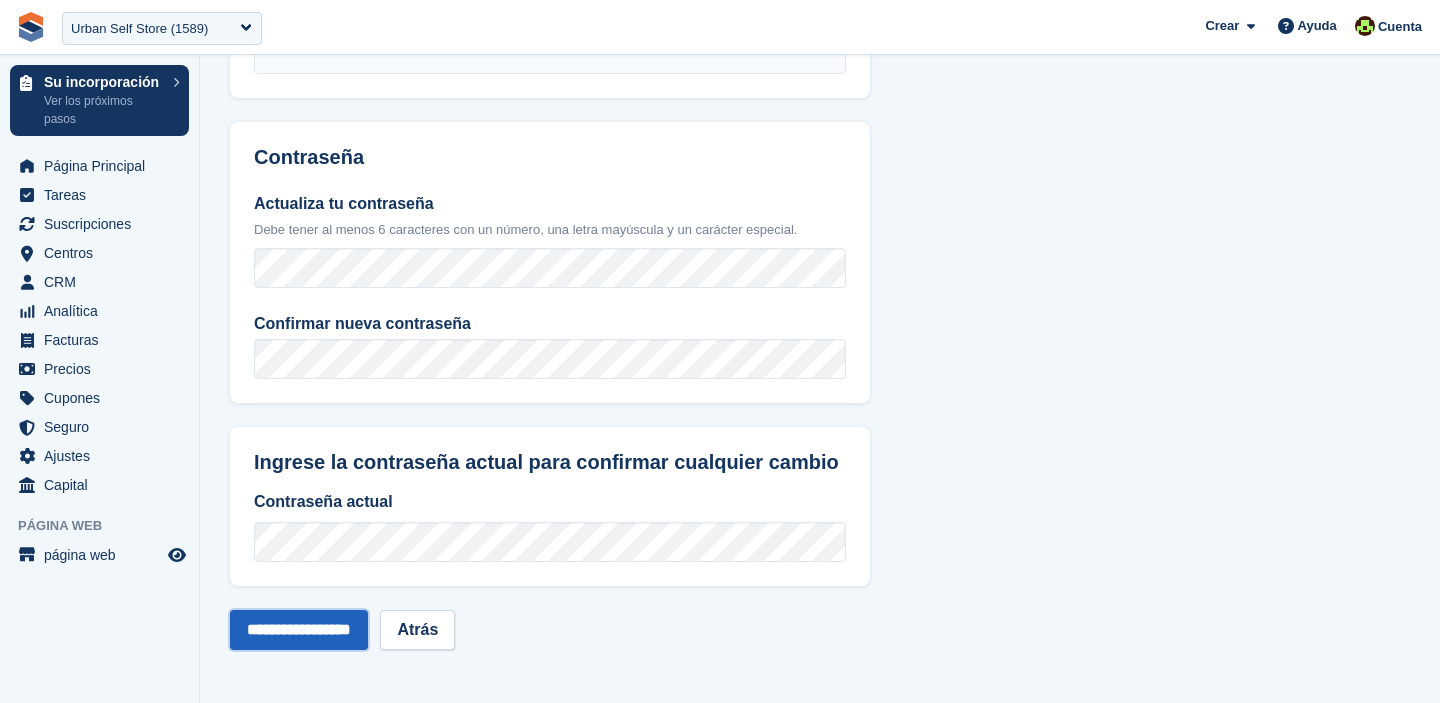 click on "**********" at bounding box center [299, 630] 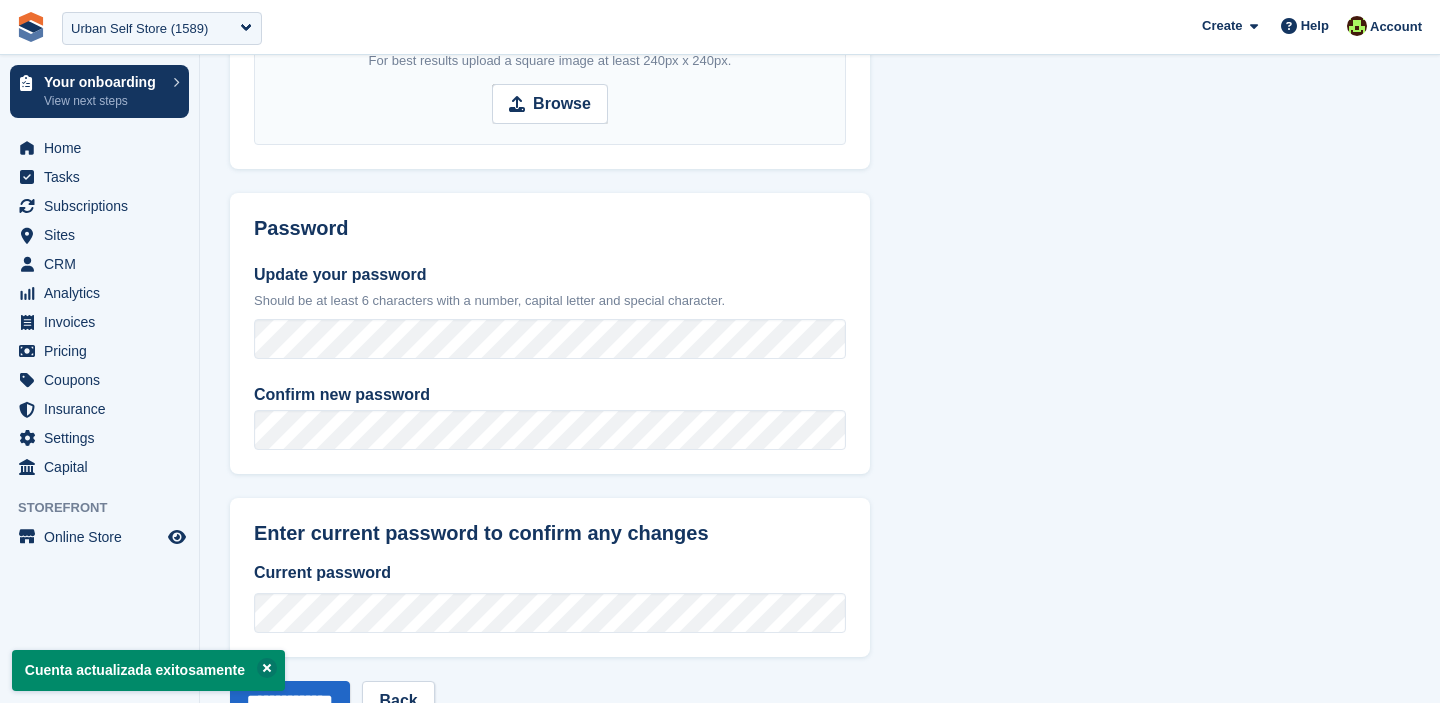 scroll, scrollTop: 798, scrollLeft: 0, axis: vertical 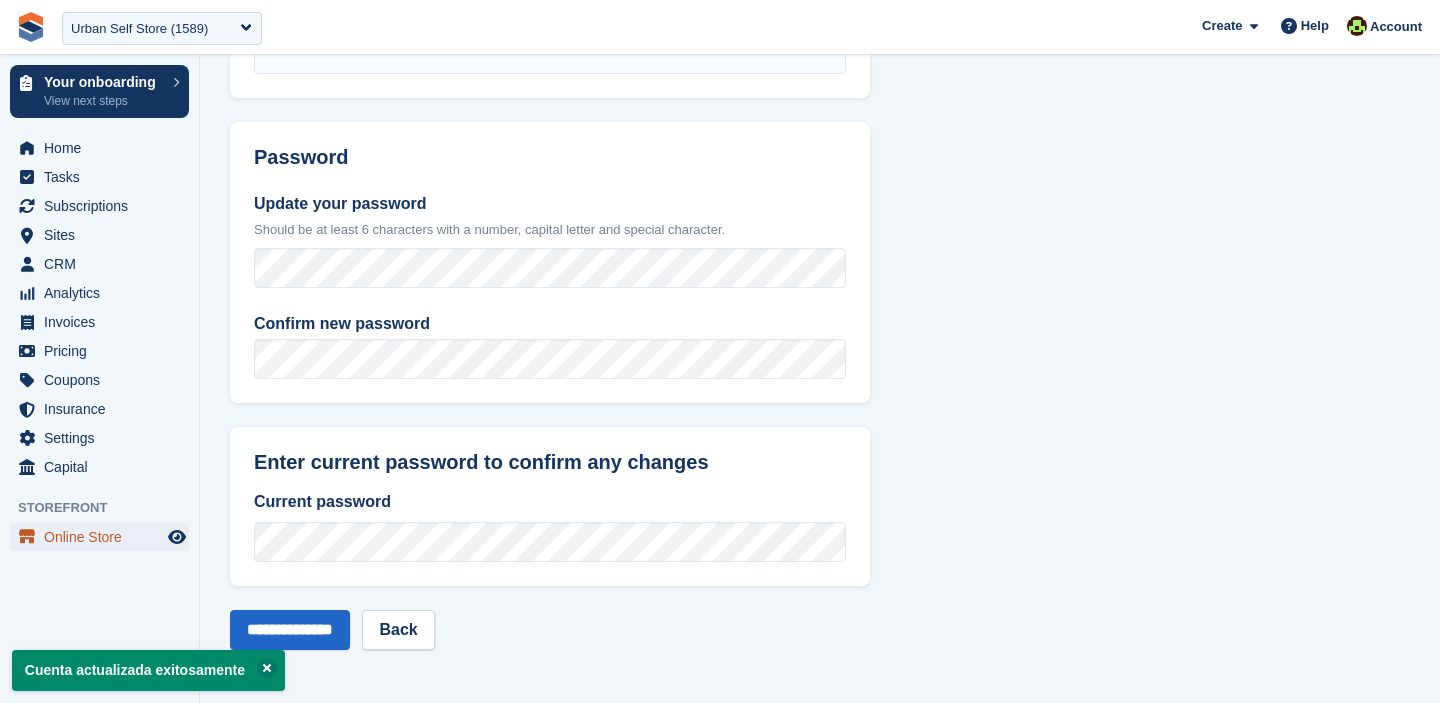 click on "Online Store" at bounding box center [104, 537] 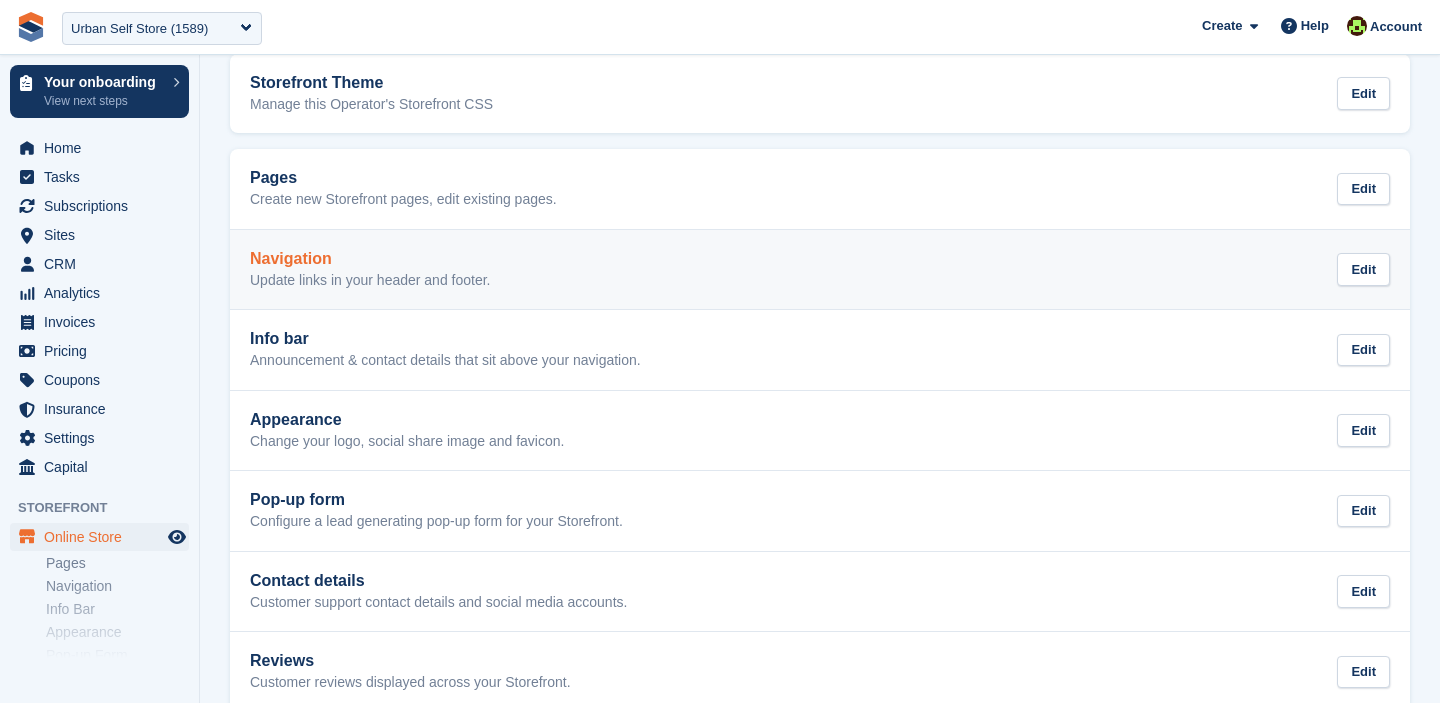 scroll, scrollTop: 9, scrollLeft: 0, axis: vertical 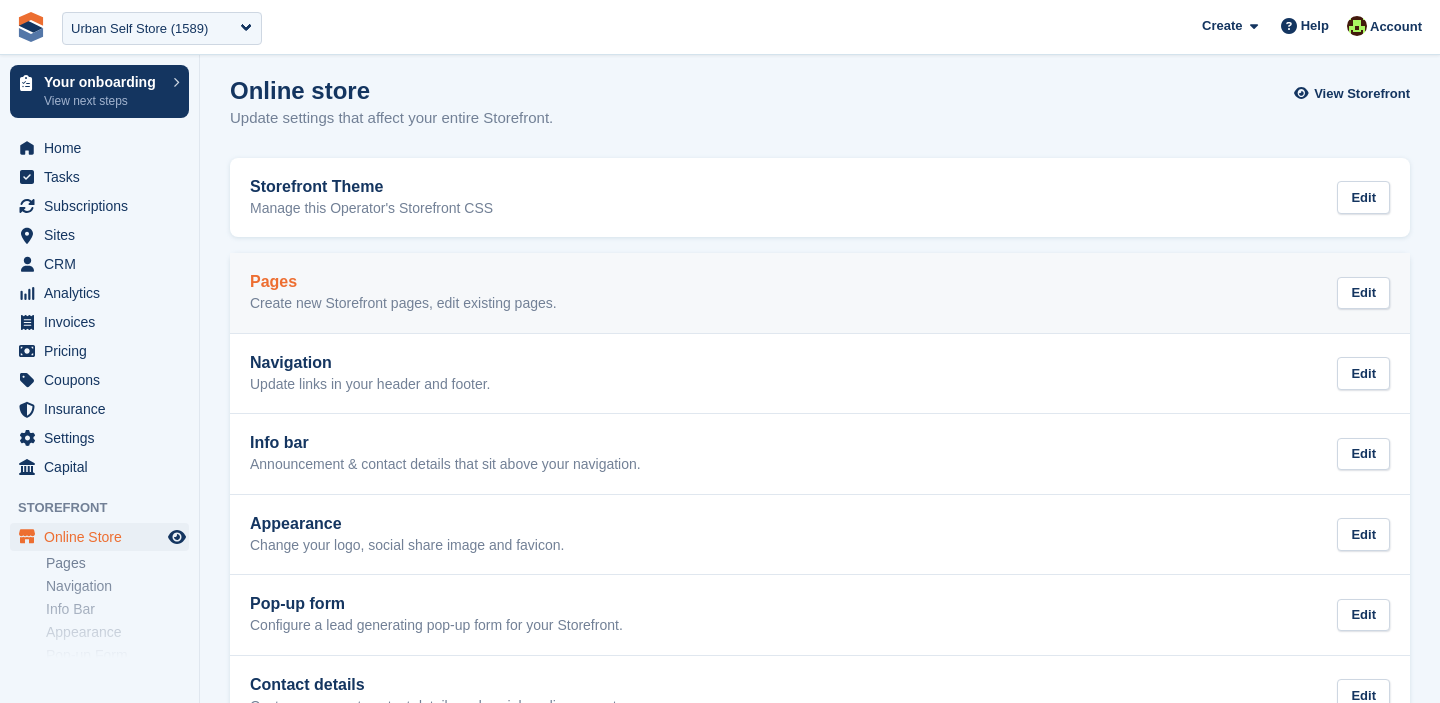 click on "Pages" at bounding box center [403, 282] 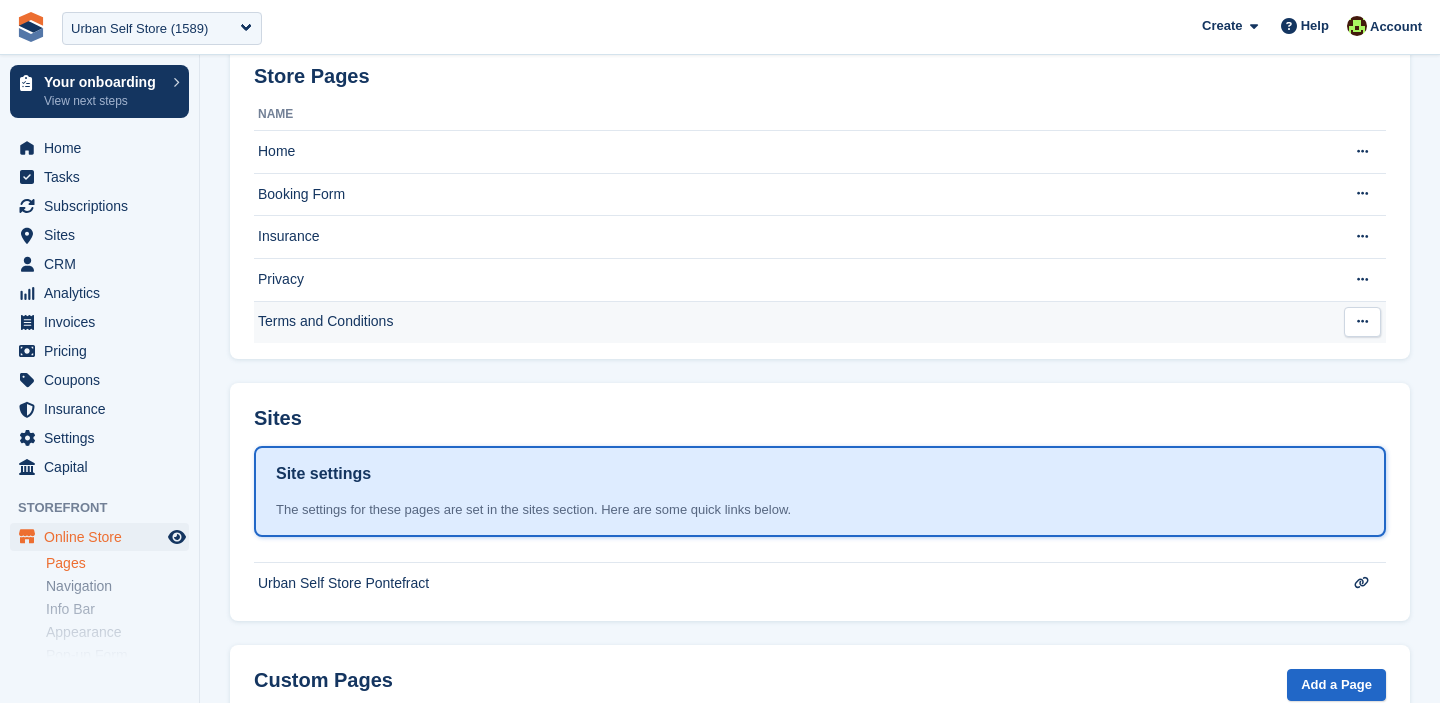 scroll, scrollTop: 240, scrollLeft: 0, axis: vertical 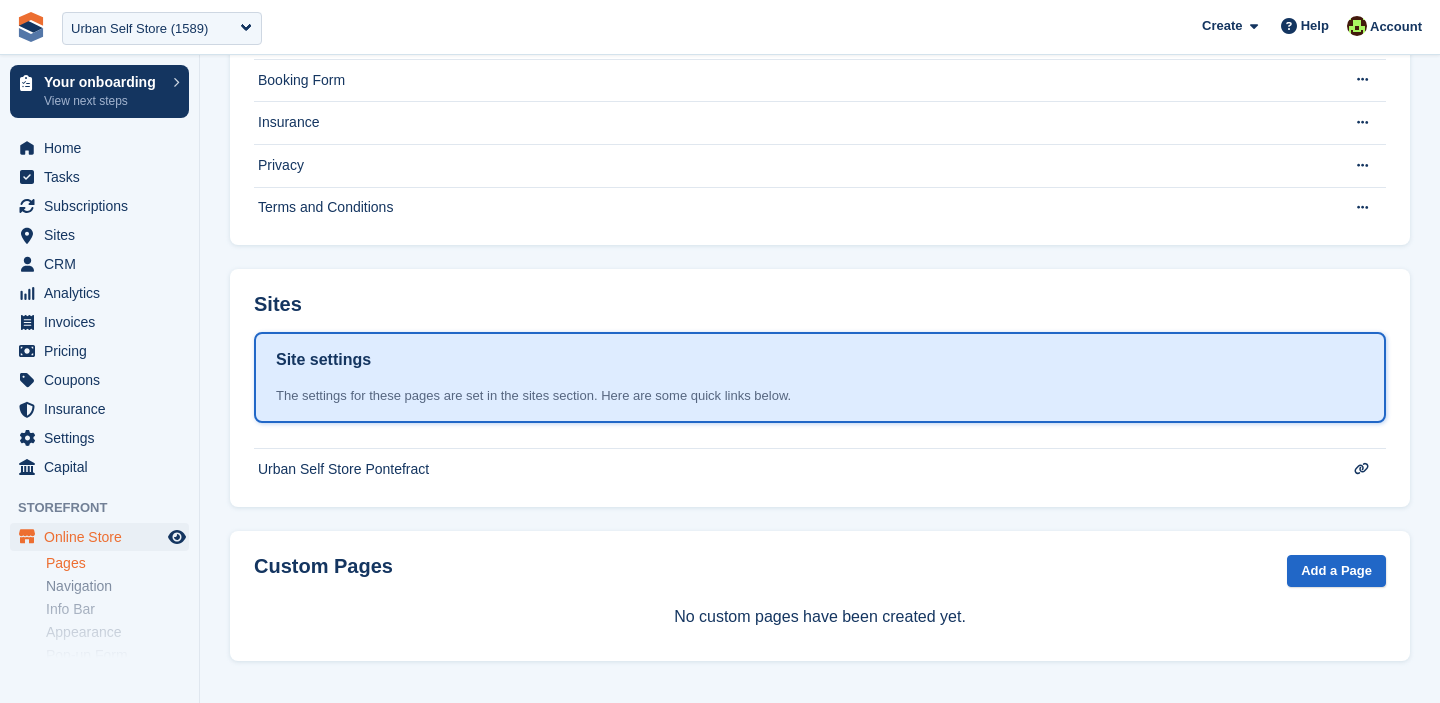 click on "Pages" at bounding box center (117, 563) 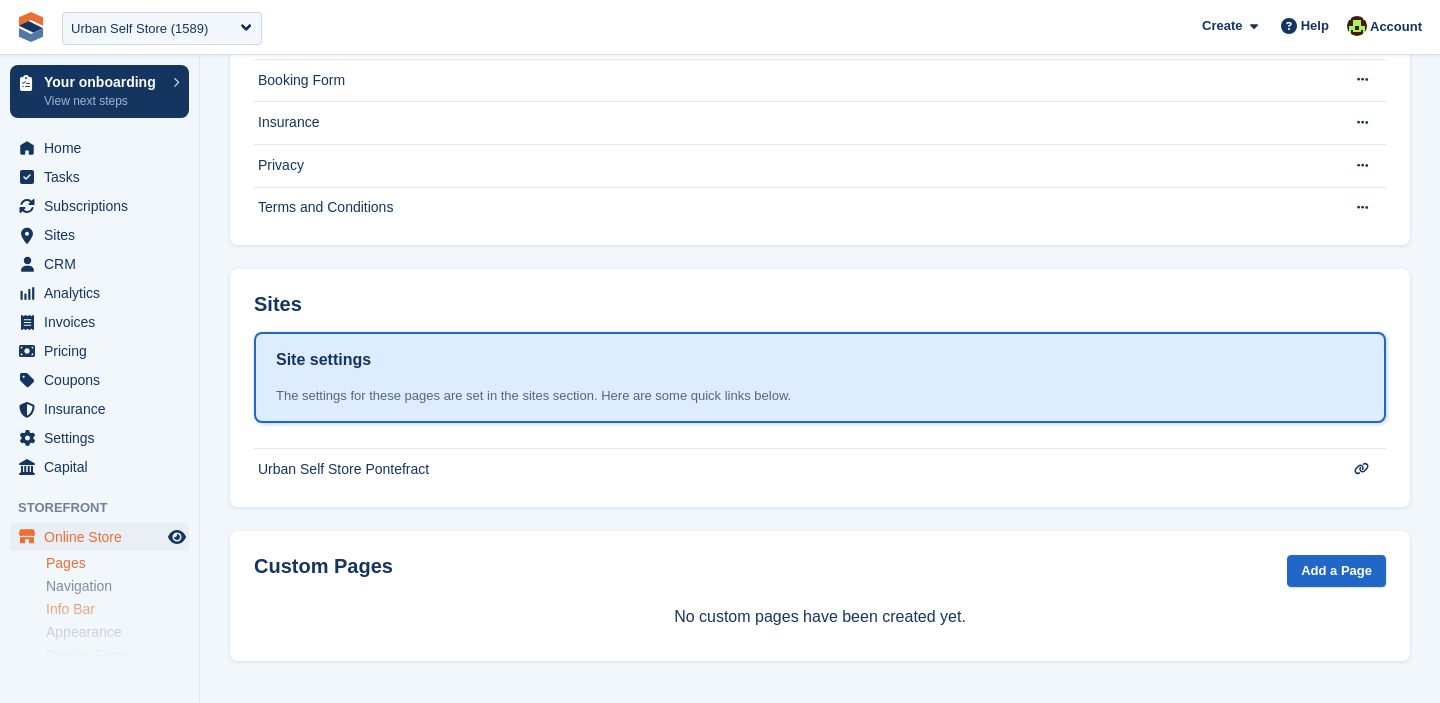 scroll, scrollTop: 0, scrollLeft: 0, axis: both 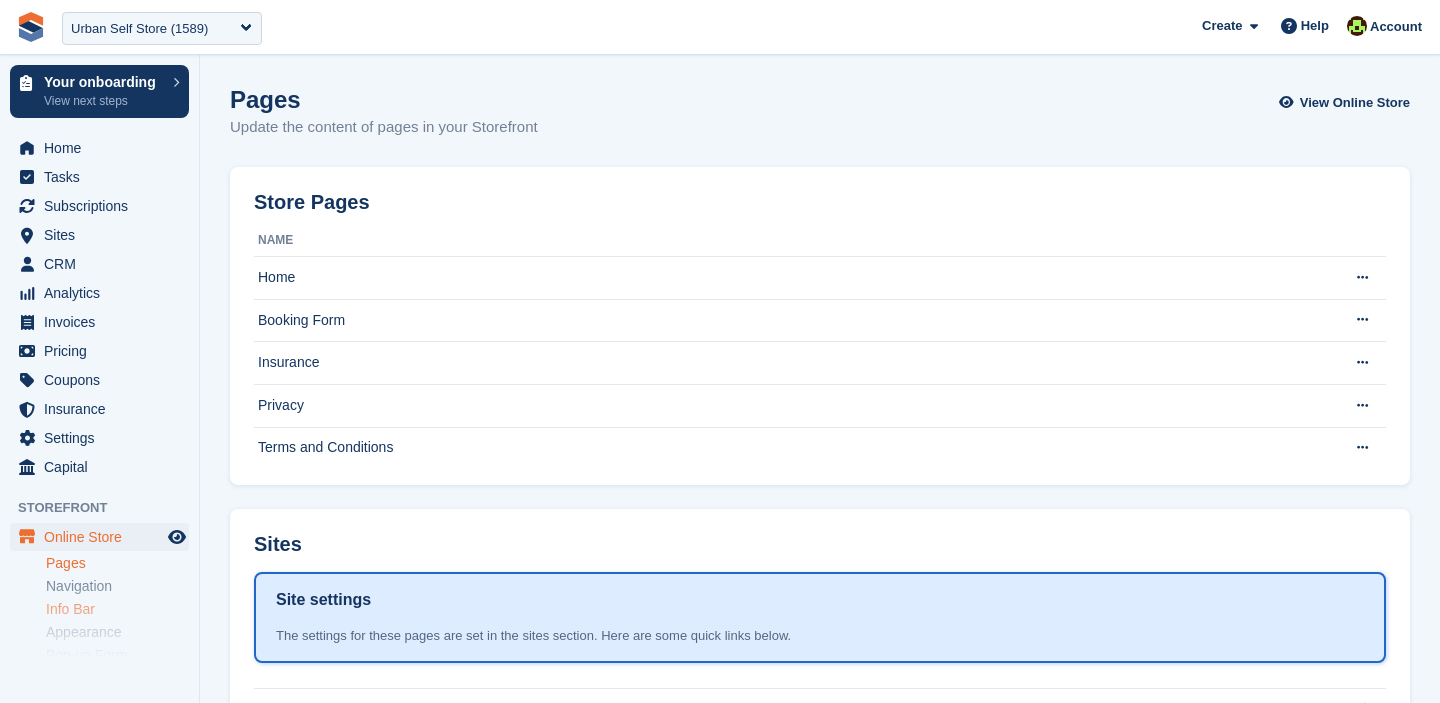 click on "Info Bar" at bounding box center [117, 609] 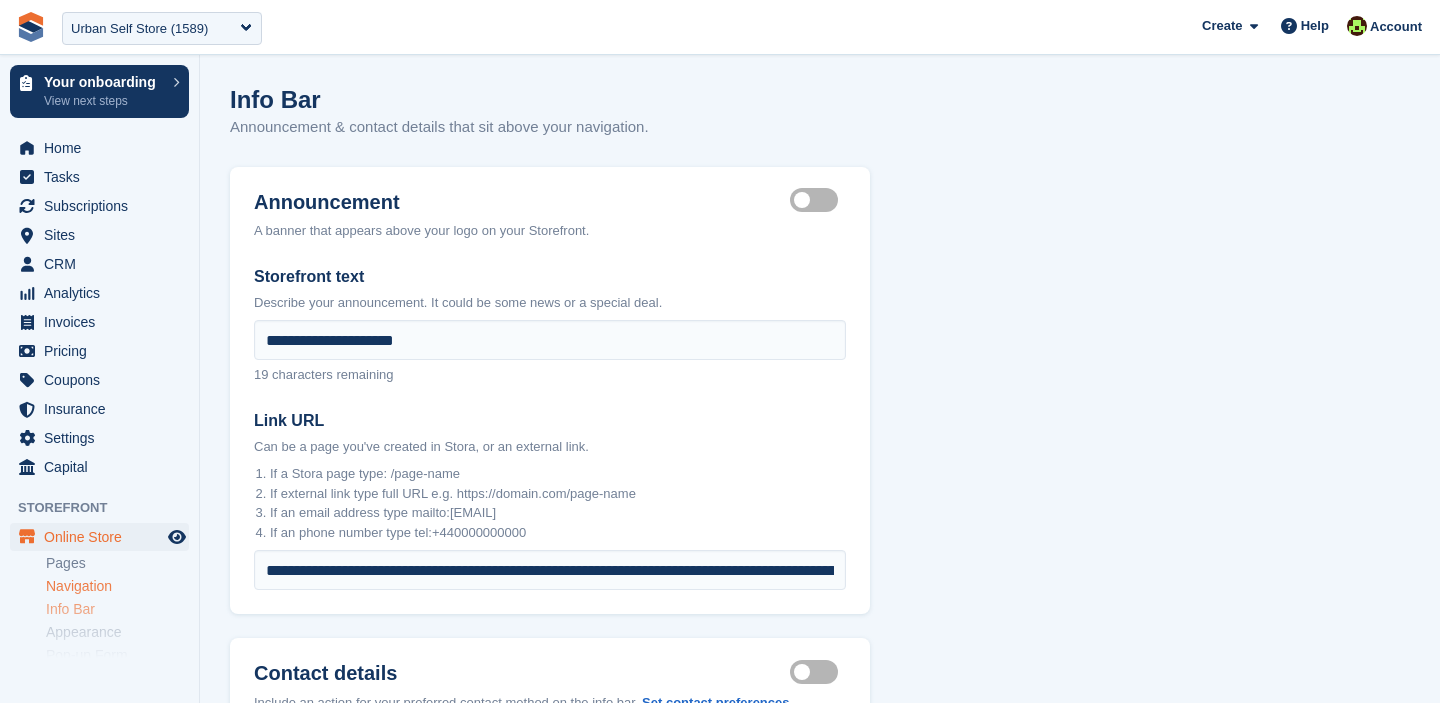 click on "Navigation" at bounding box center (117, 586) 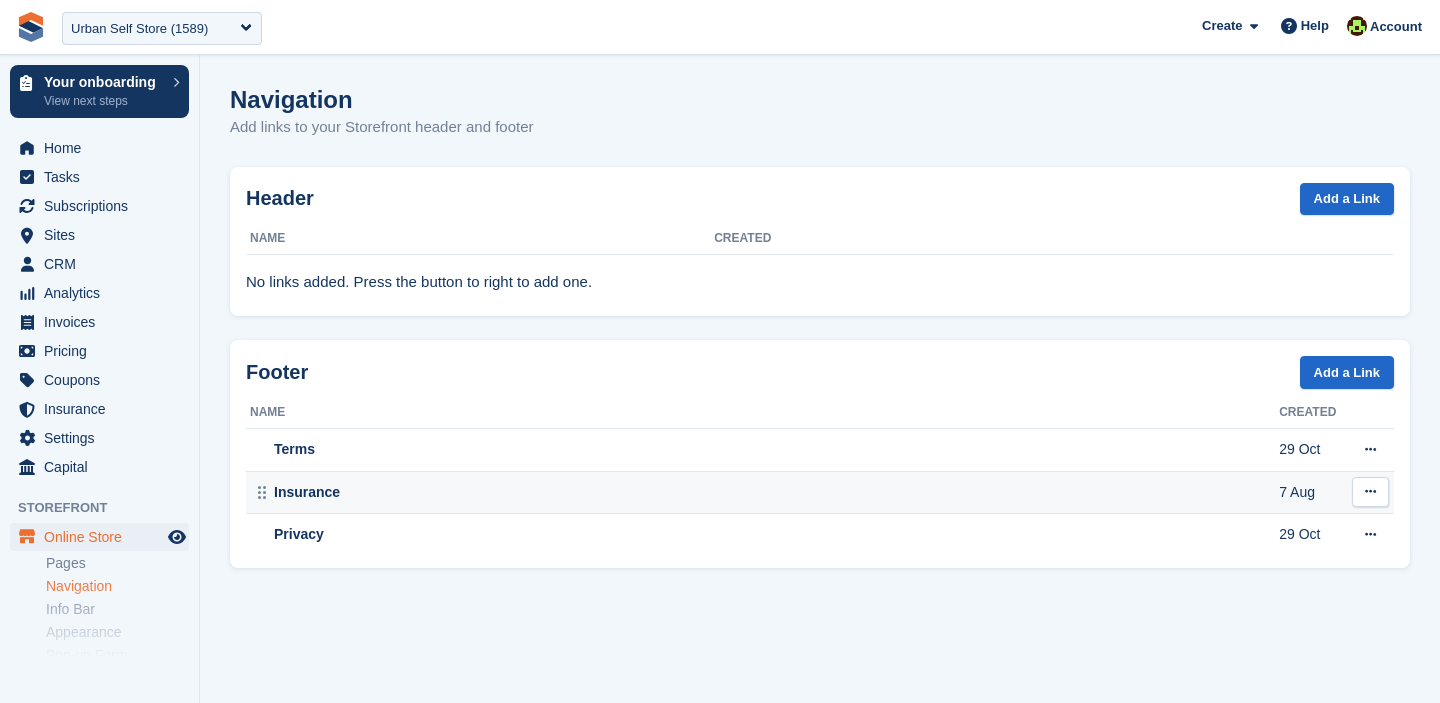 click at bounding box center [1370, 492] 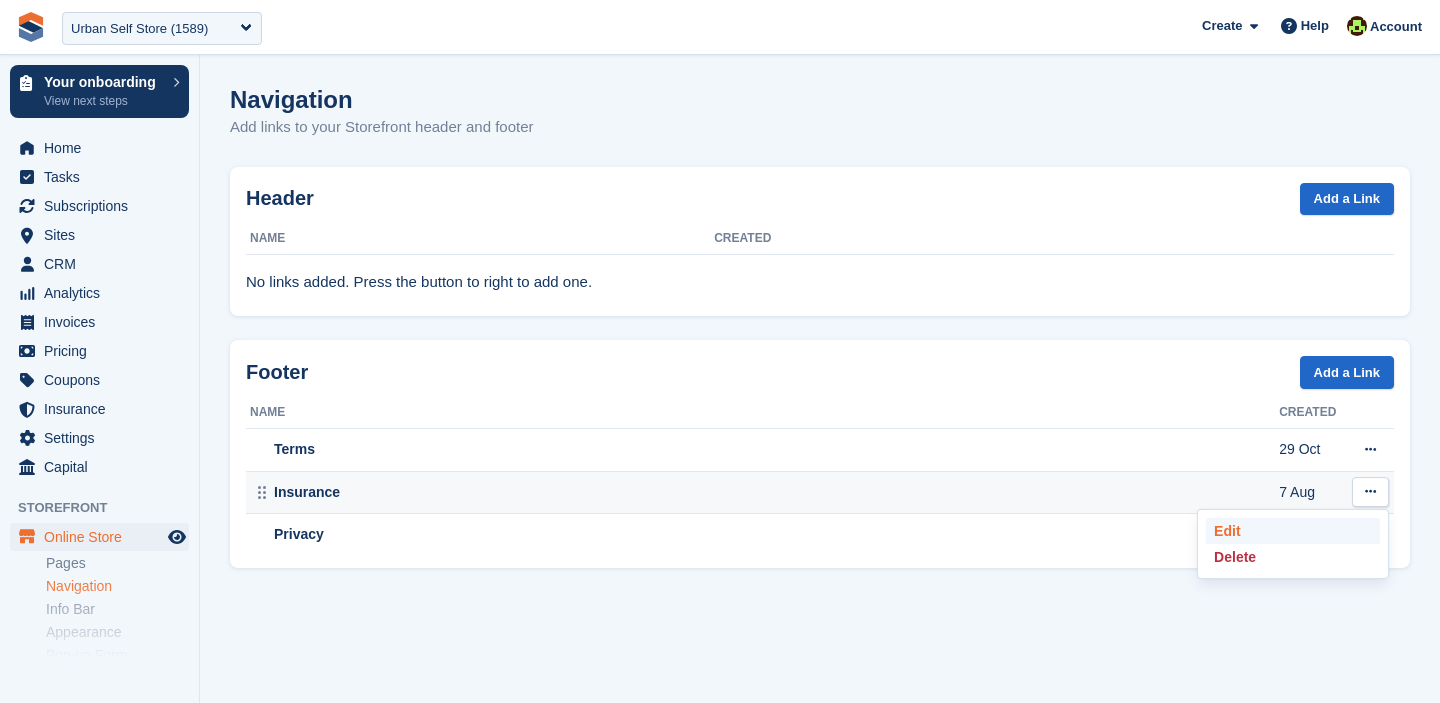 click on "Edit" at bounding box center (1293, 531) 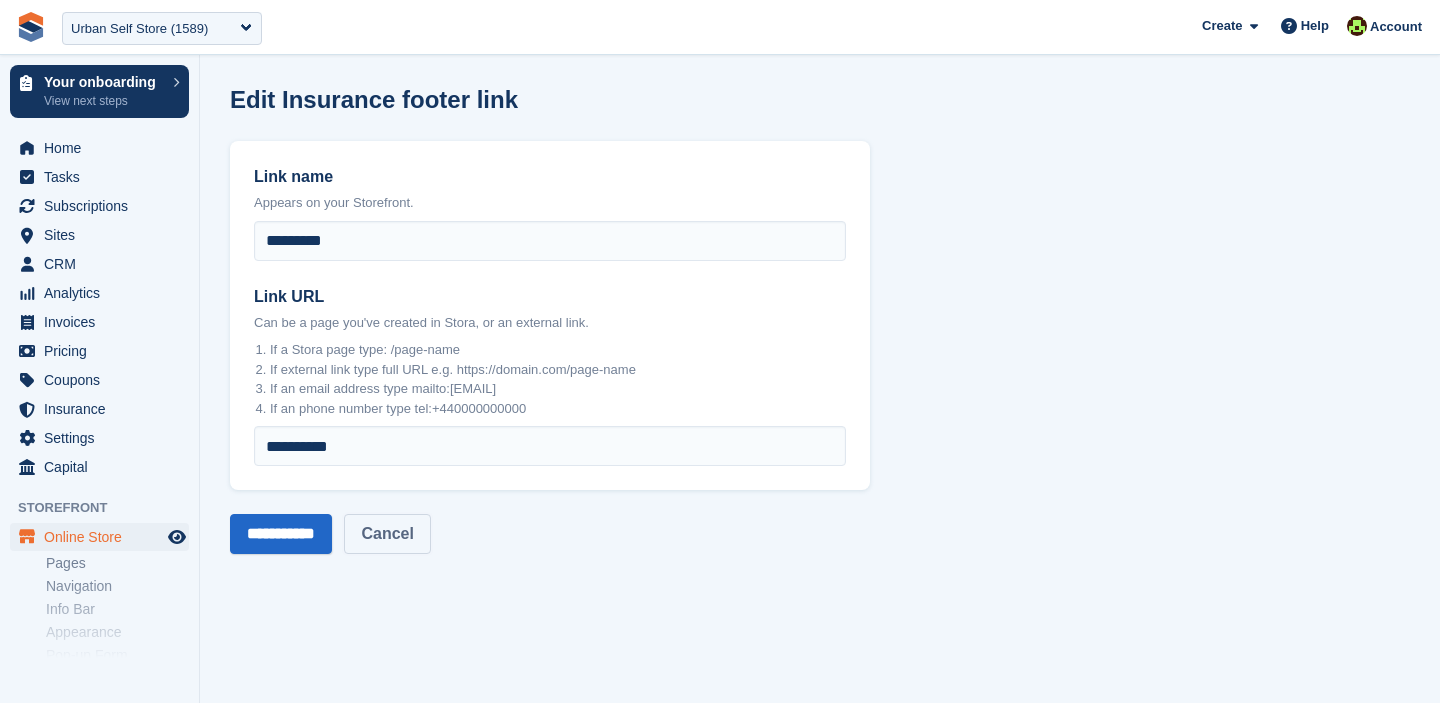 click on "Cancel" at bounding box center (387, 534) 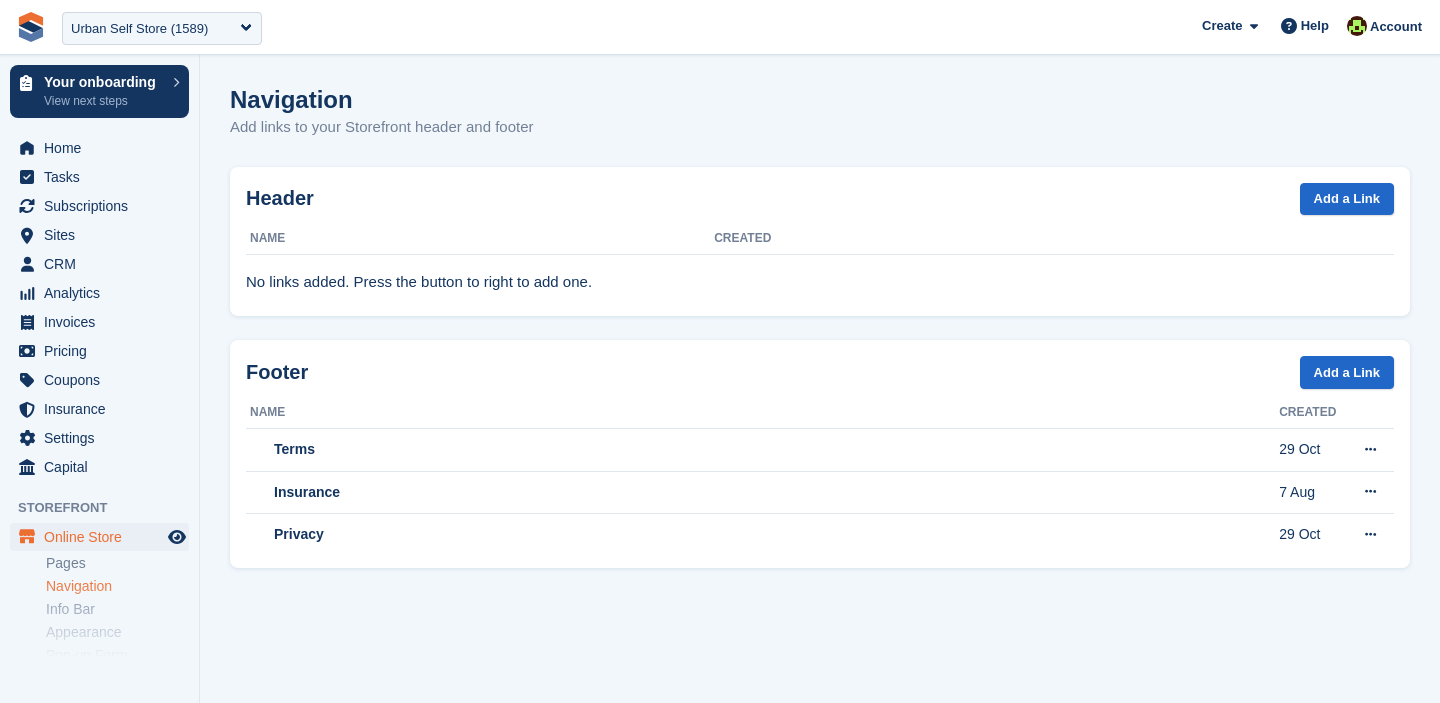 scroll, scrollTop: 0, scrollLeft: 0, axis: both 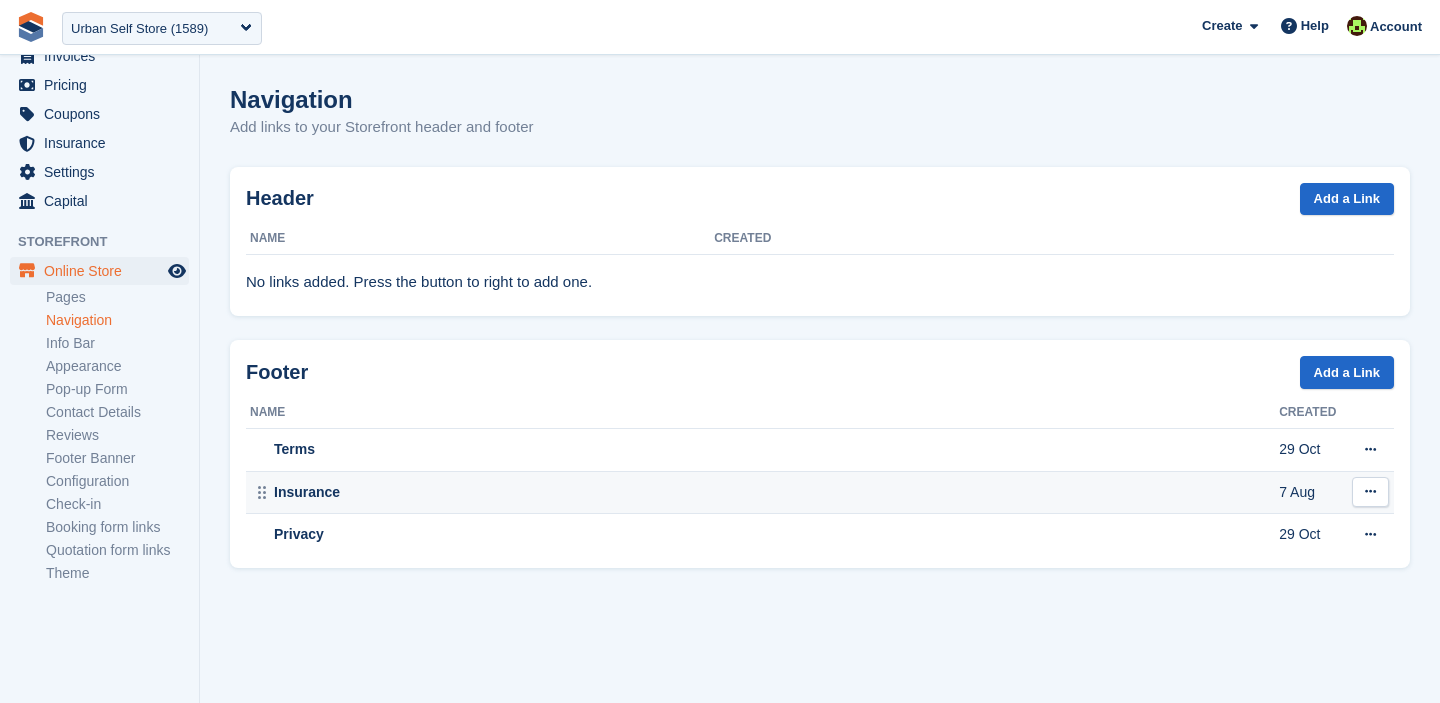 click at bounding box center (1370, 492) 